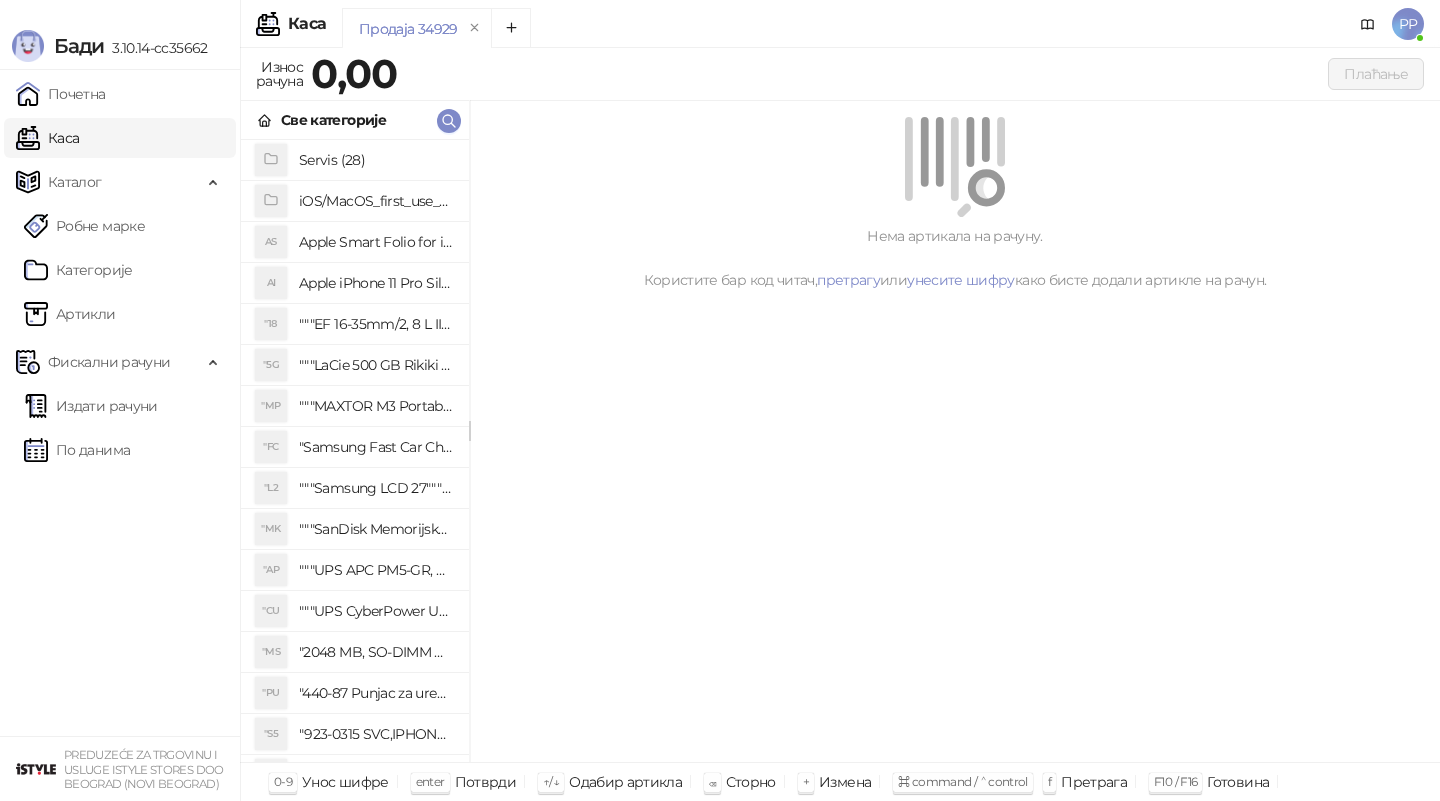 scroll, scrollTop: 0, scrollLeft: 0, axis: both 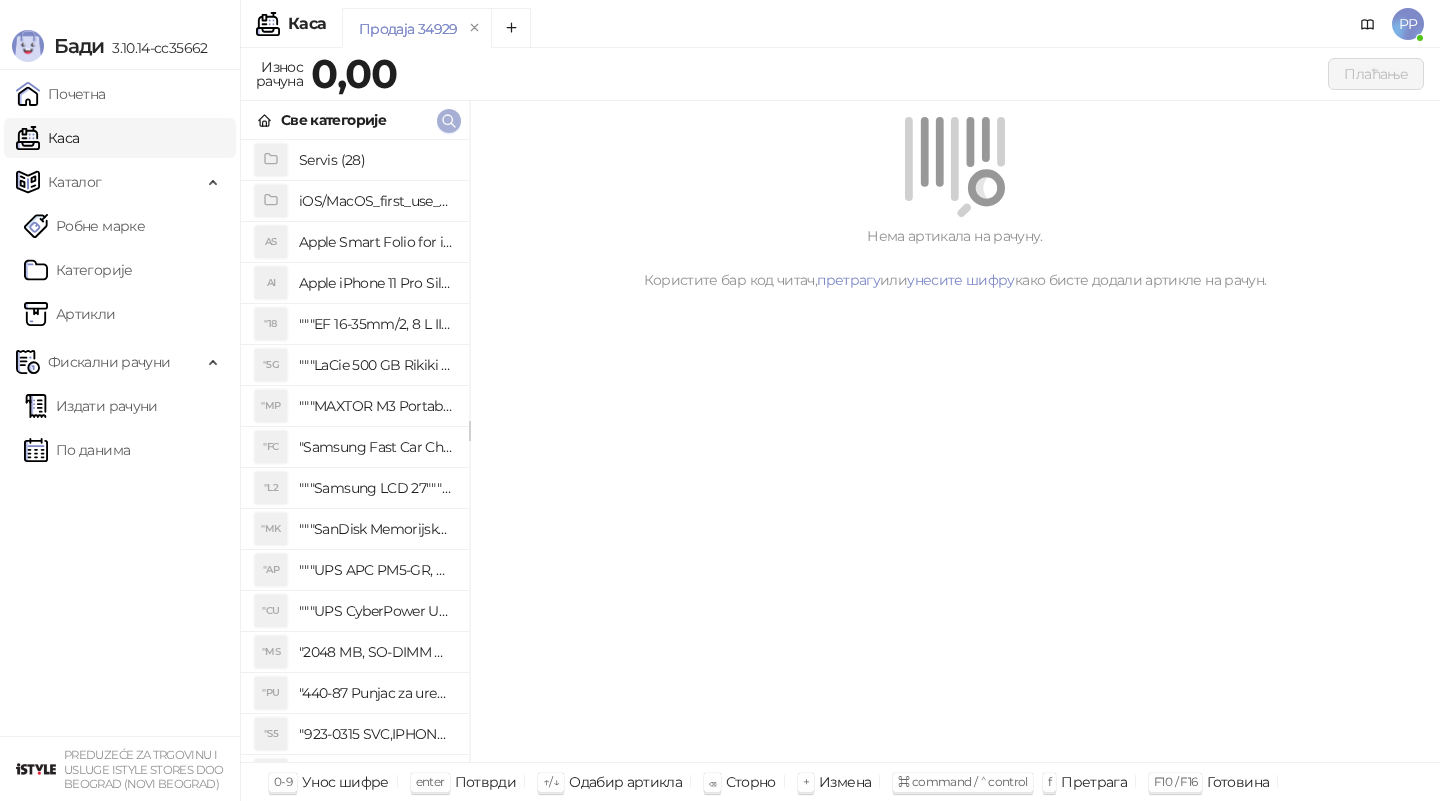 click 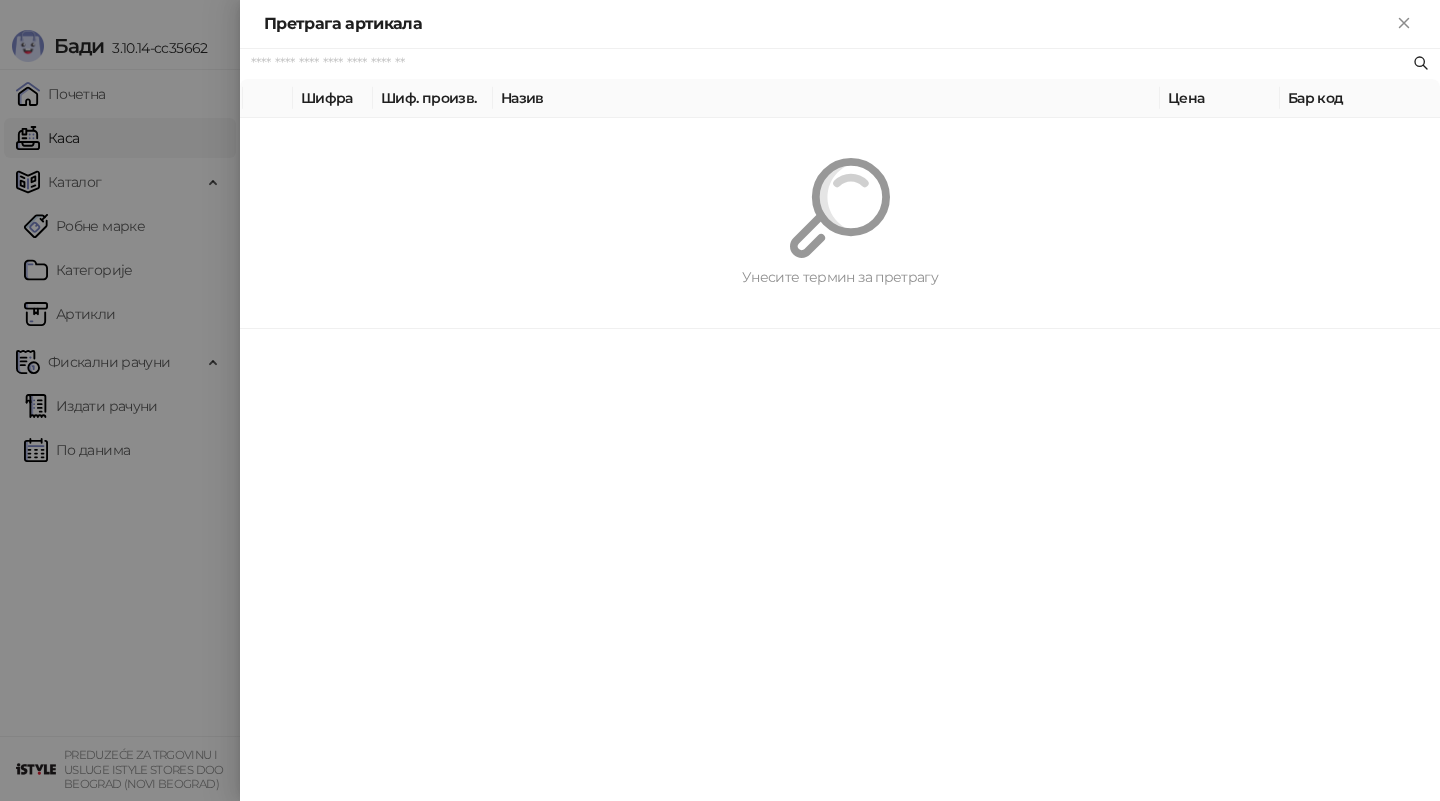 paste on "*********" 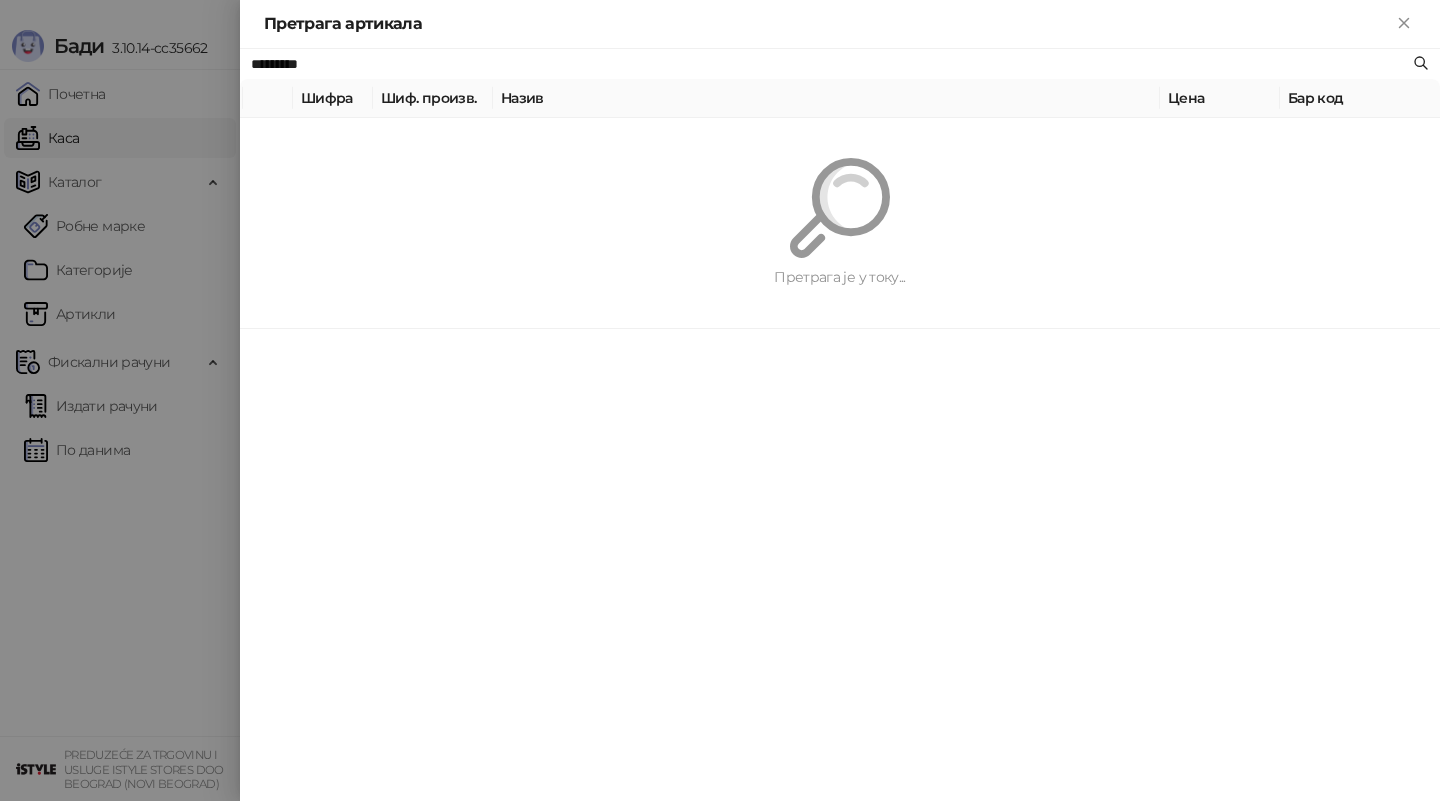 type on "*********" 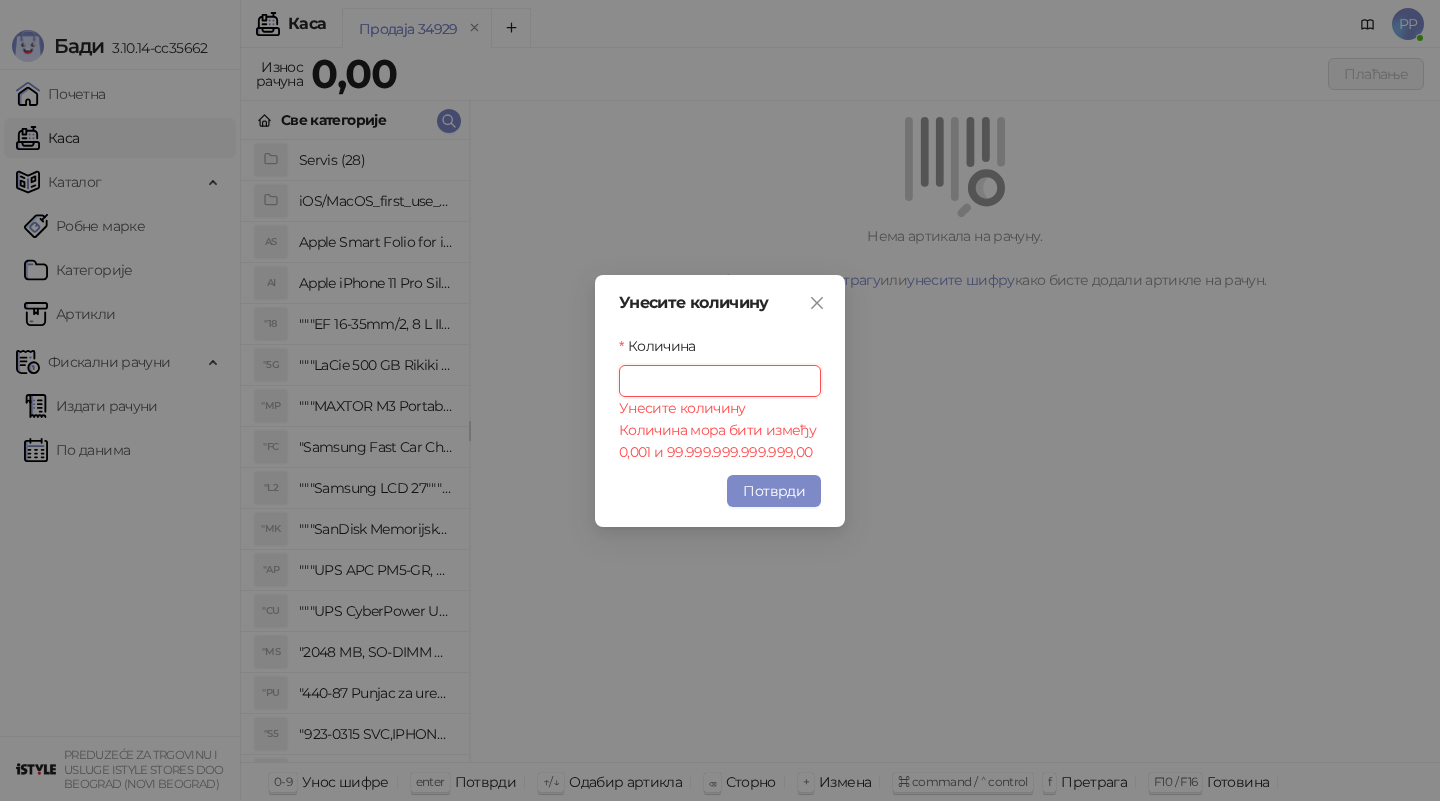 type on "*" 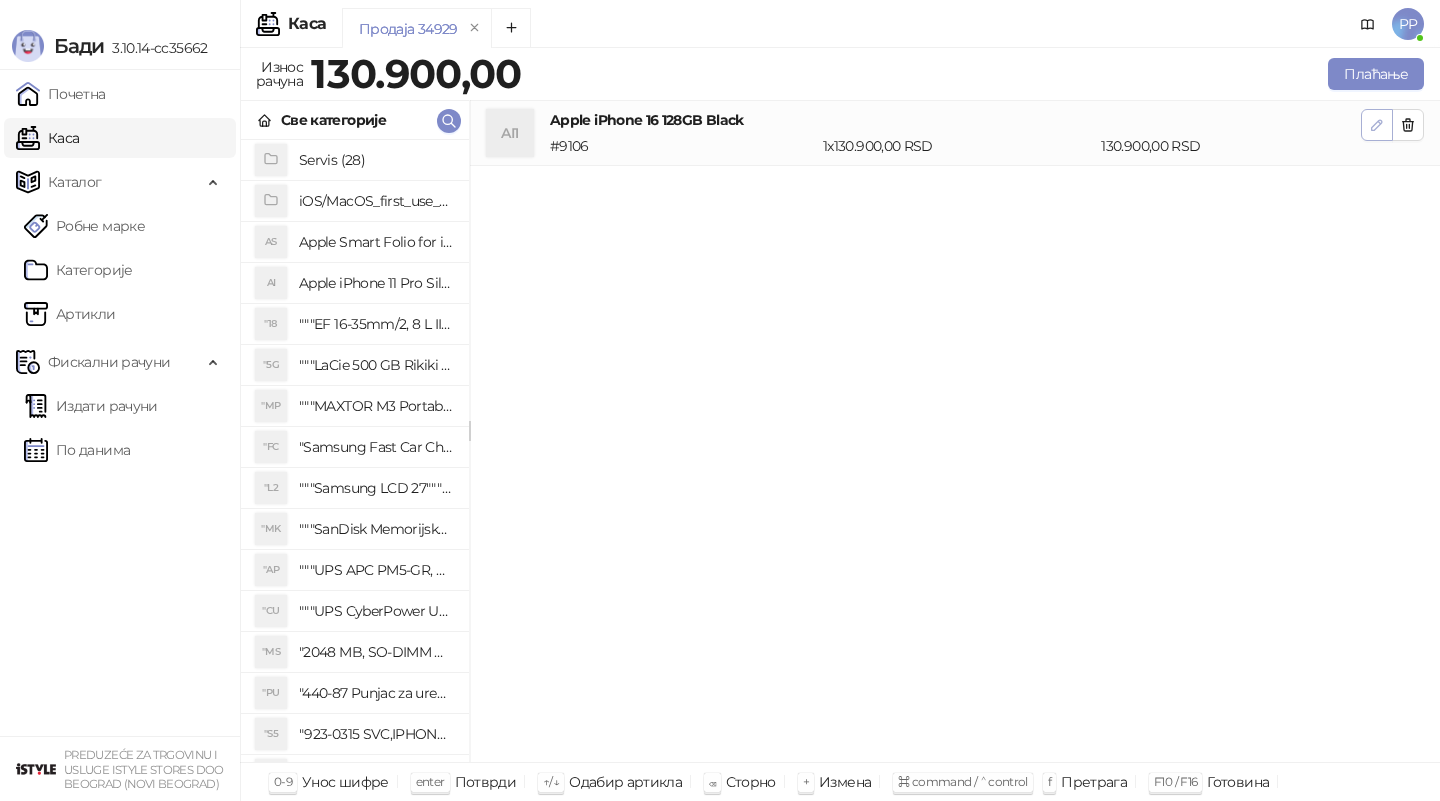 click at bounding box center [1377, 125] 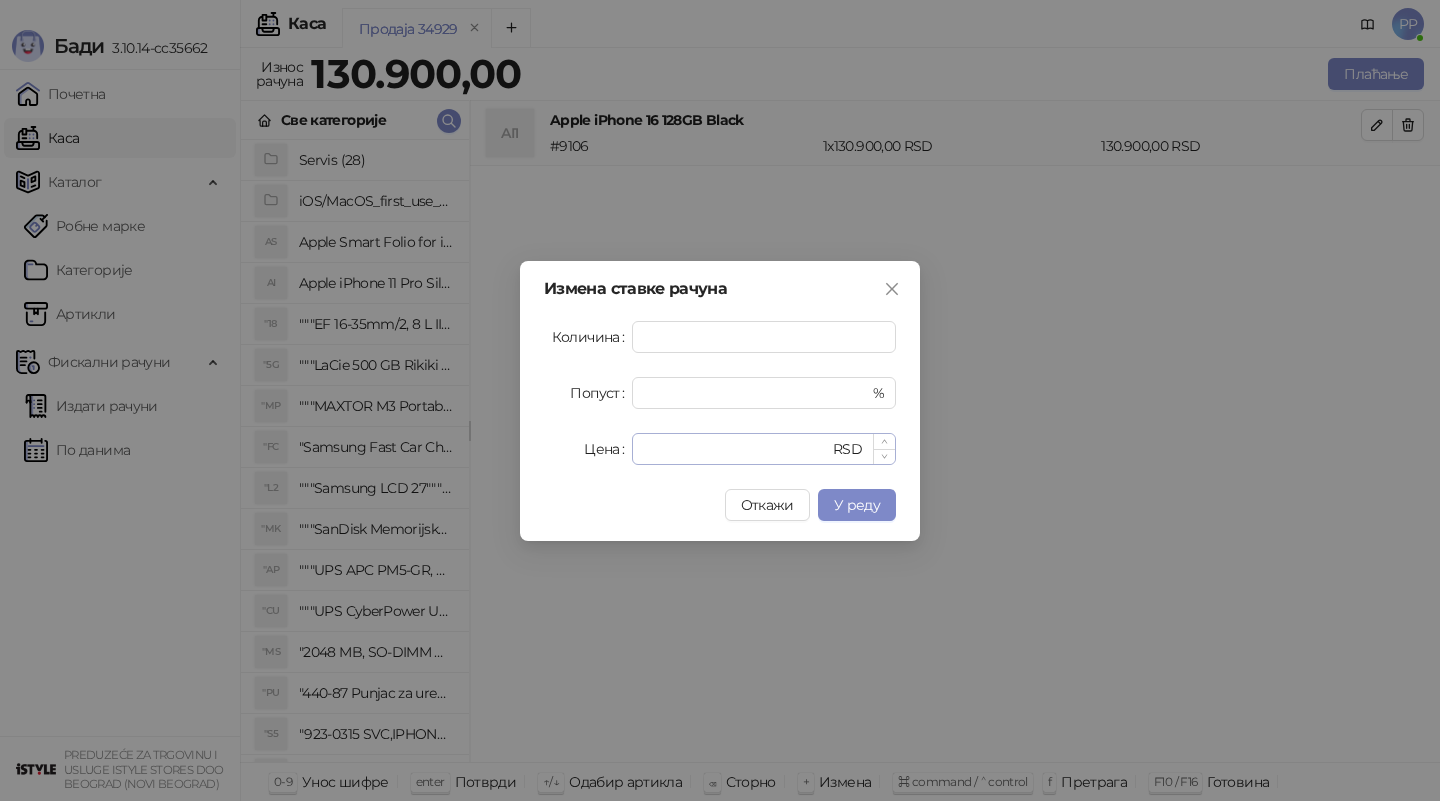 click on "****** RSD" at bounding box center [764, 449] 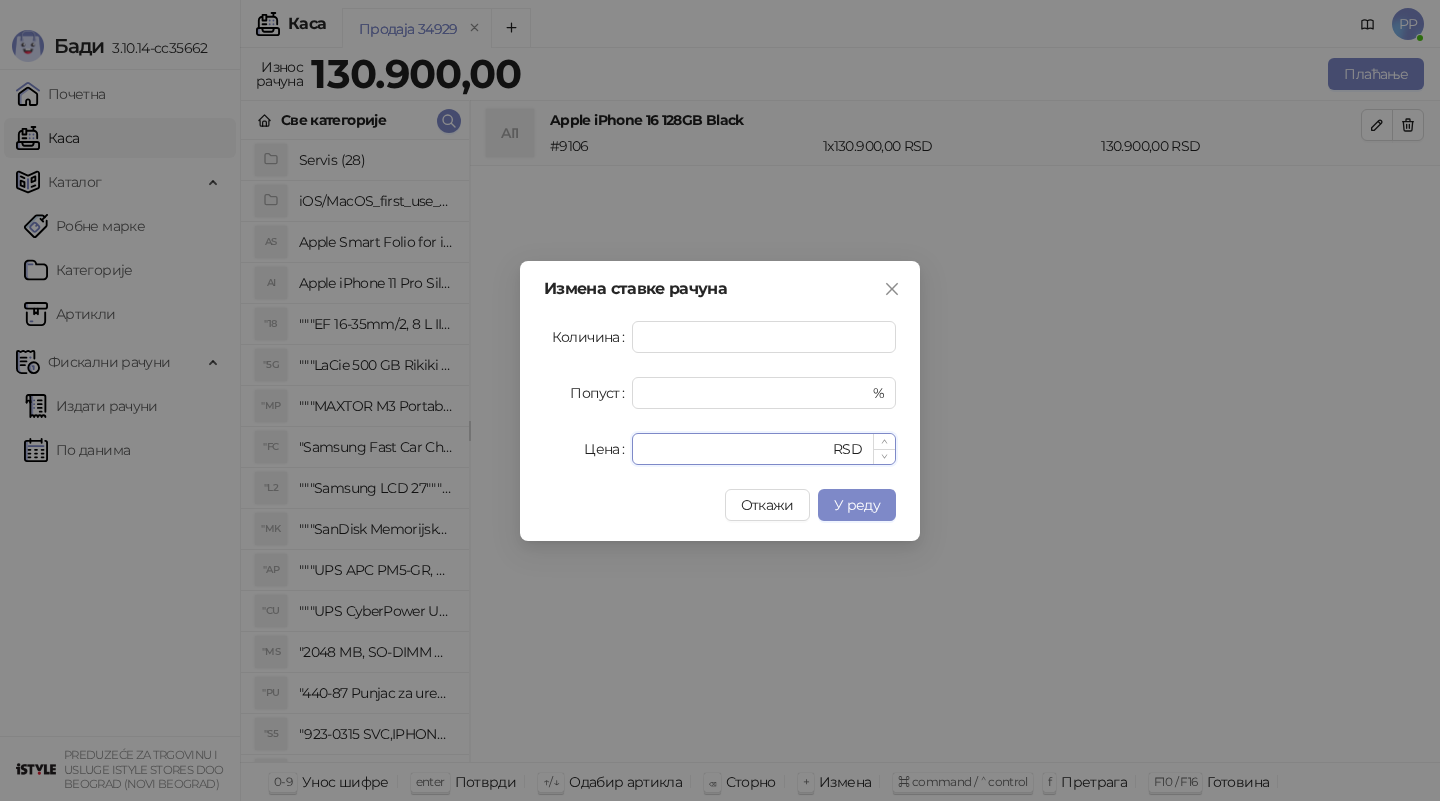 click on "******" at bounding box center (736, 449) 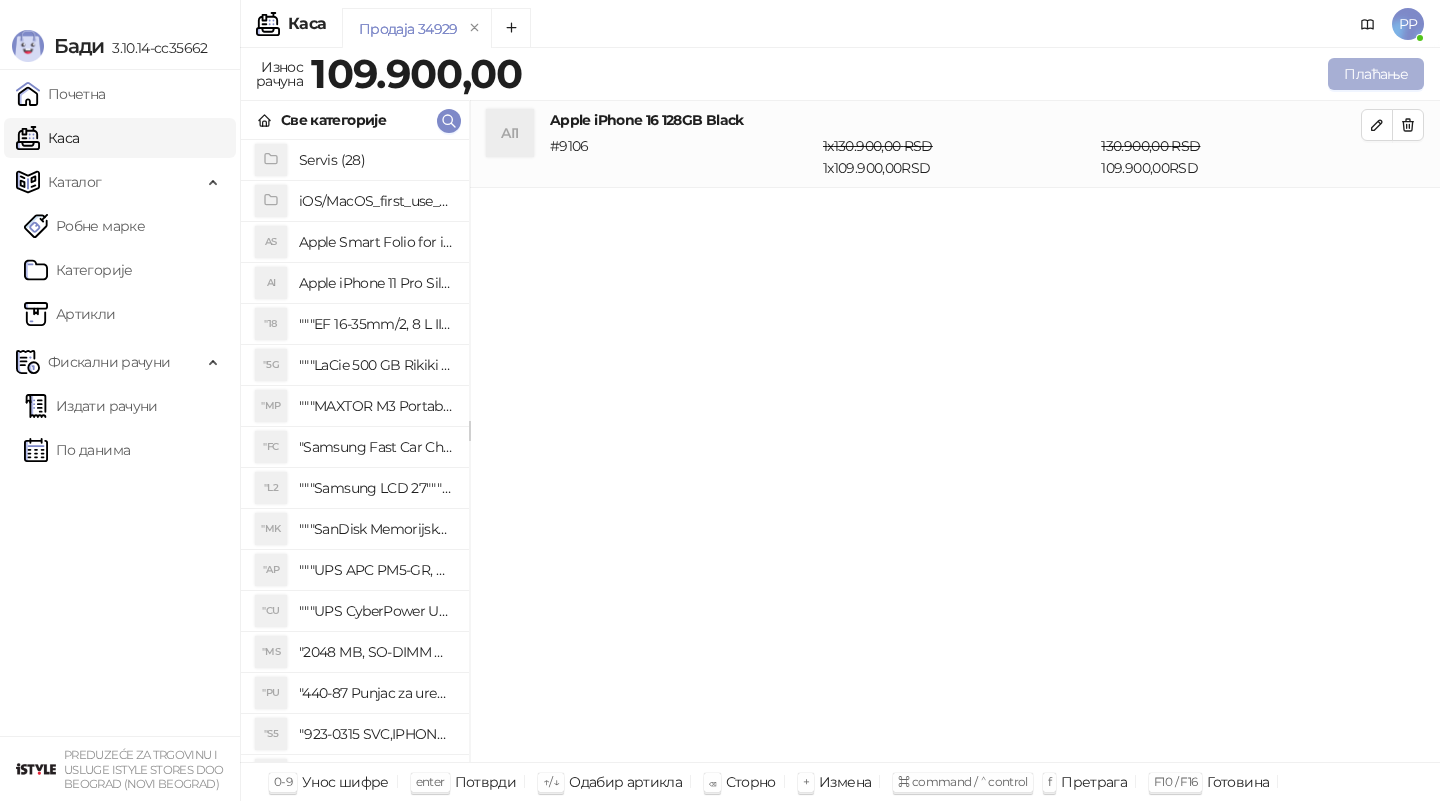click on "Плаћање" at bounding box center (1376, 74) 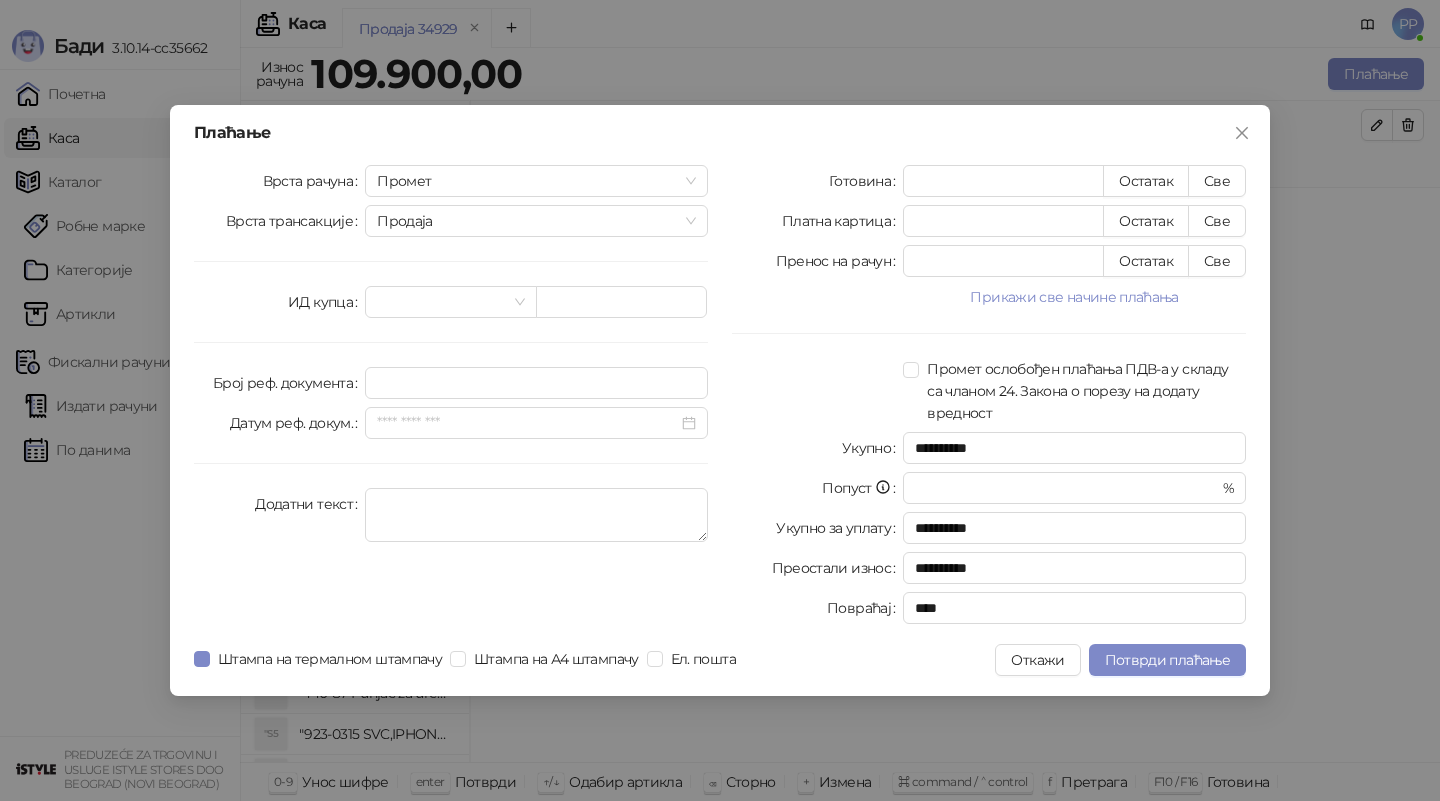 click on "**********" at bounding box center (989, 398) 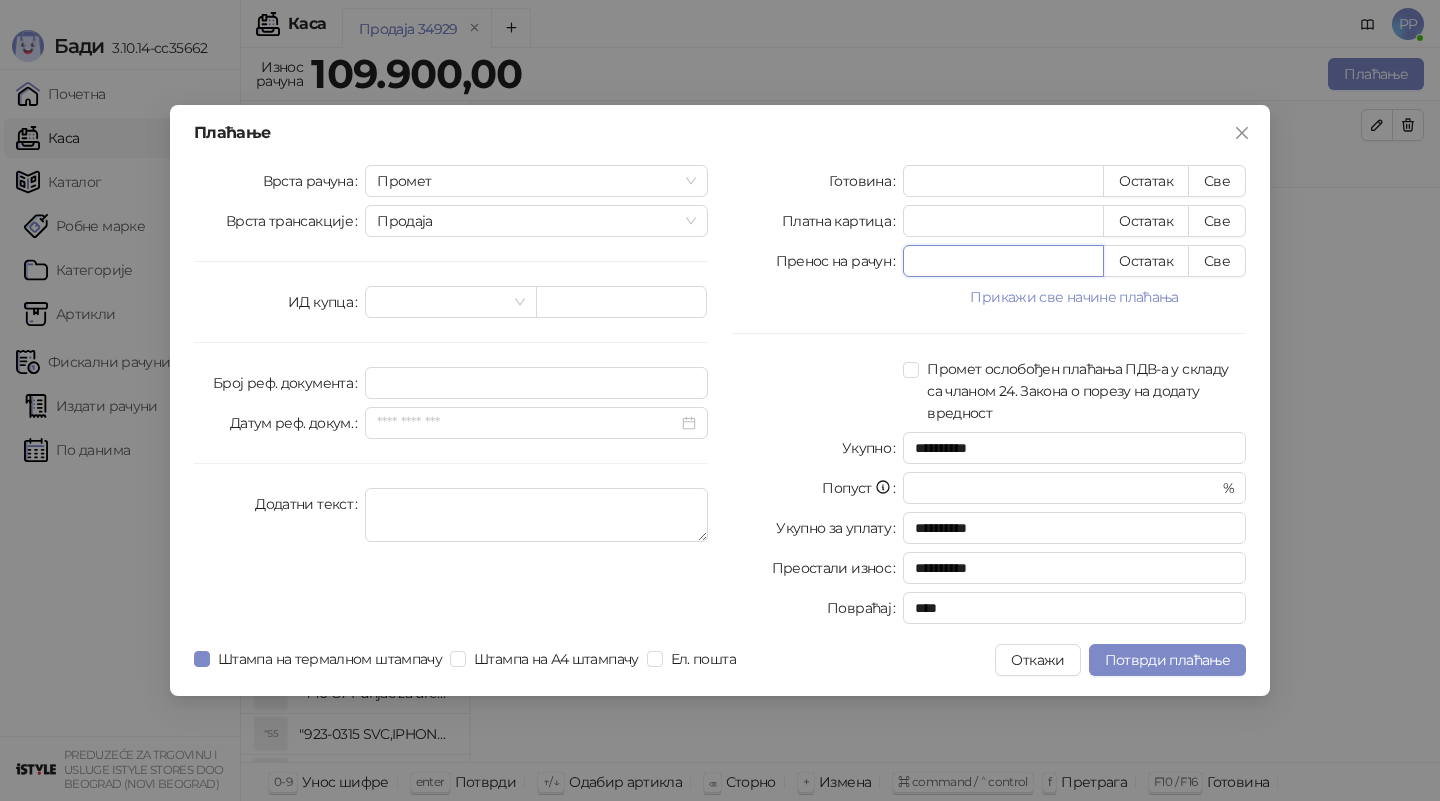 click on "*" at bounding box center [1003, 261] 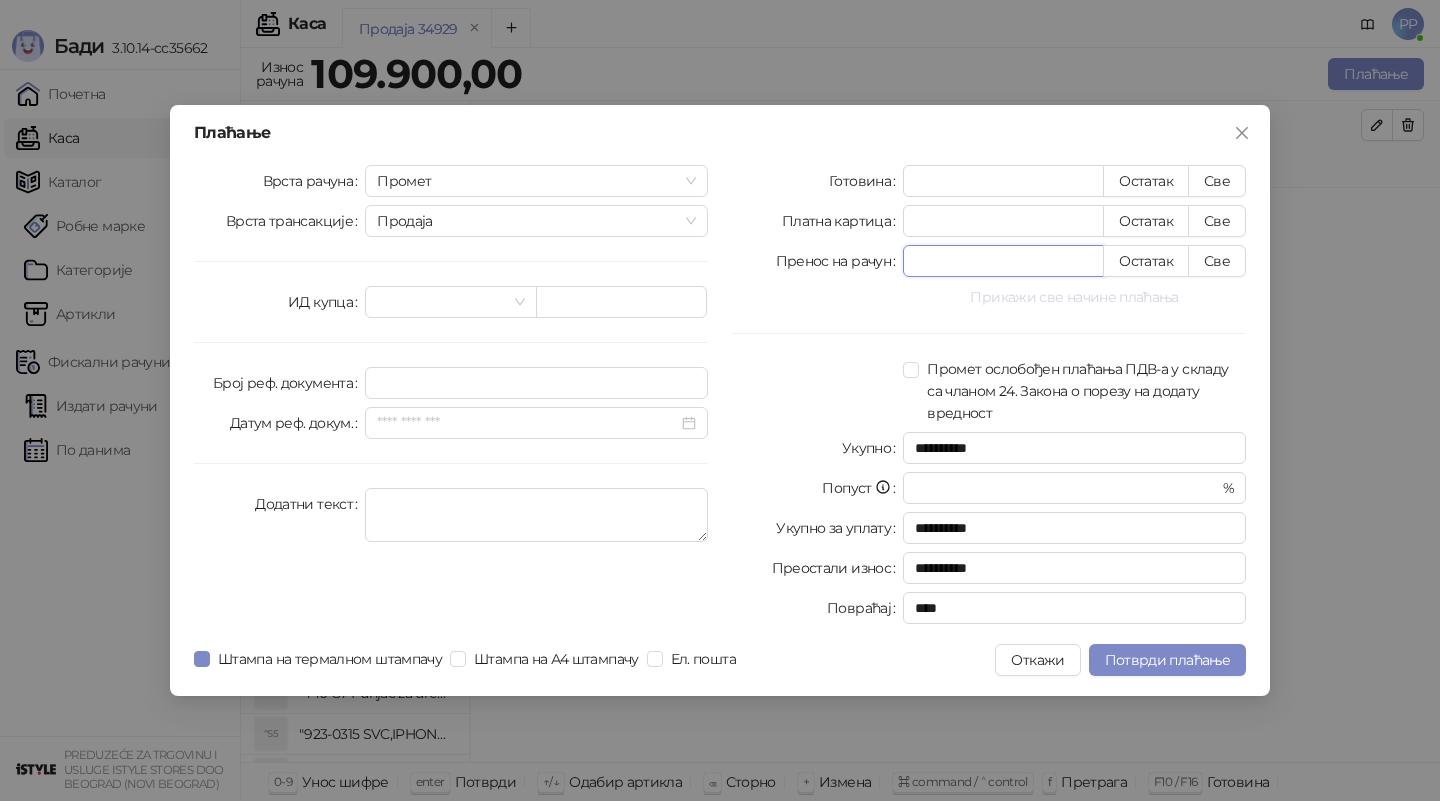 type on "****" 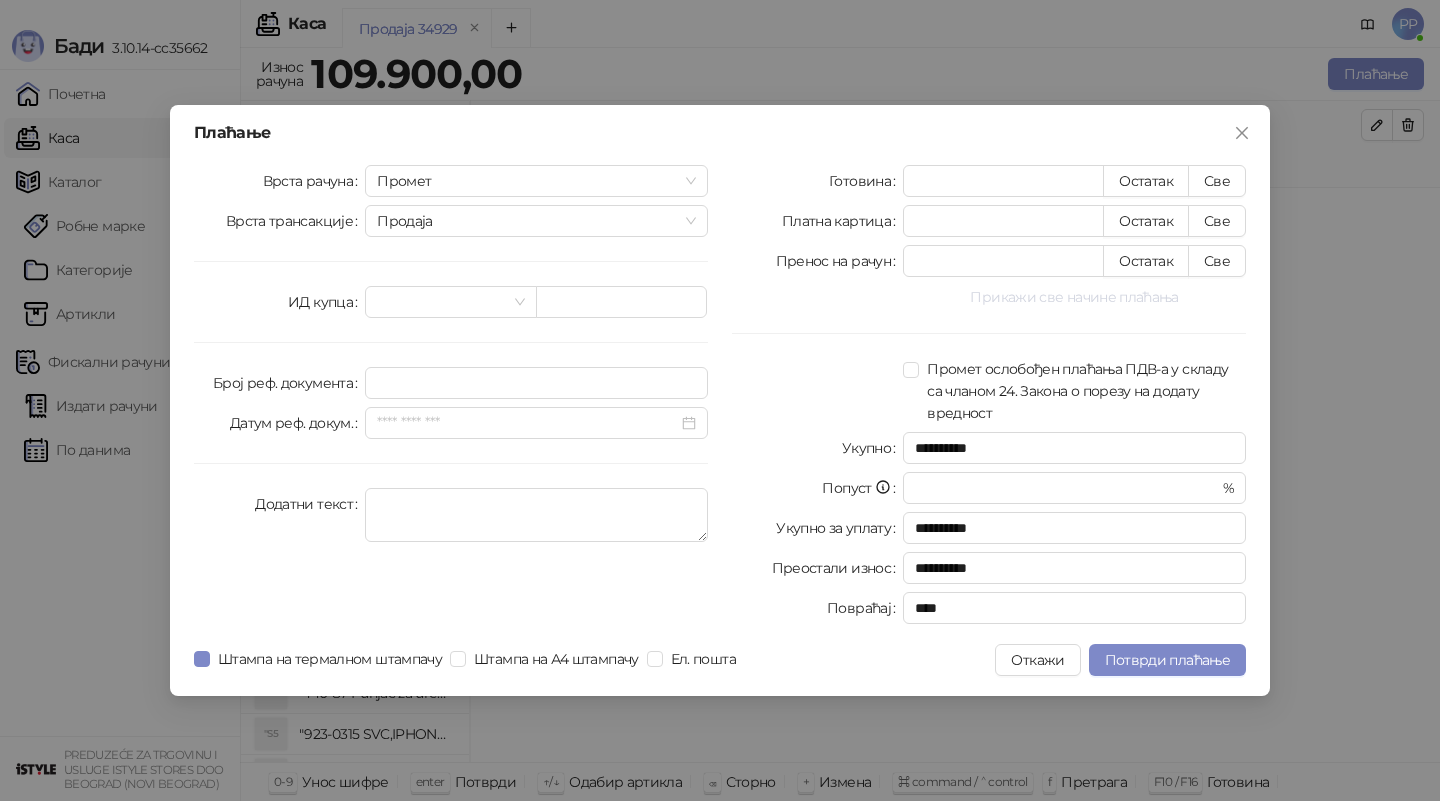 click on "Прикажи све начине плаћања" at bounding box center [1074, 297] 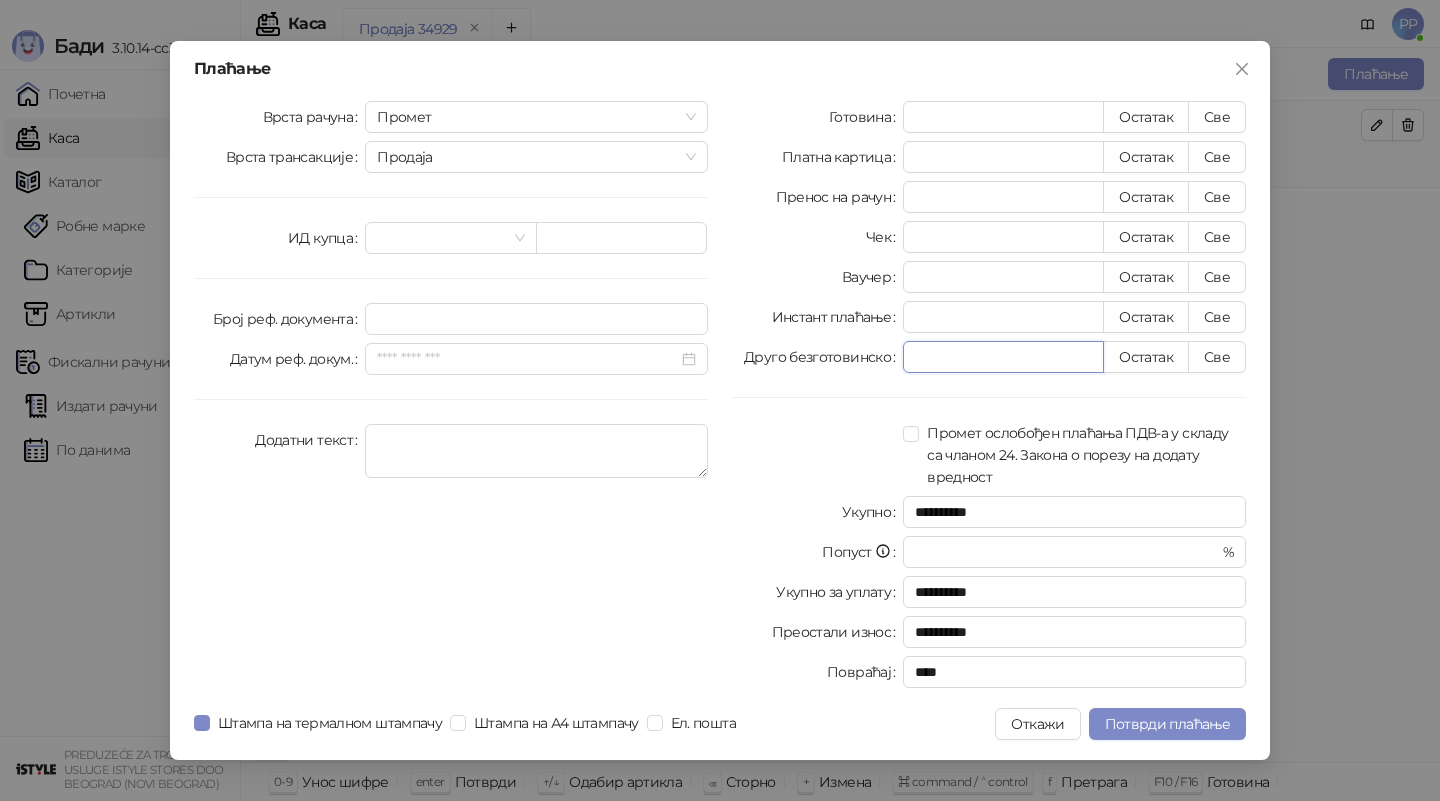 click on "*" at bounding box center (1003, 357) 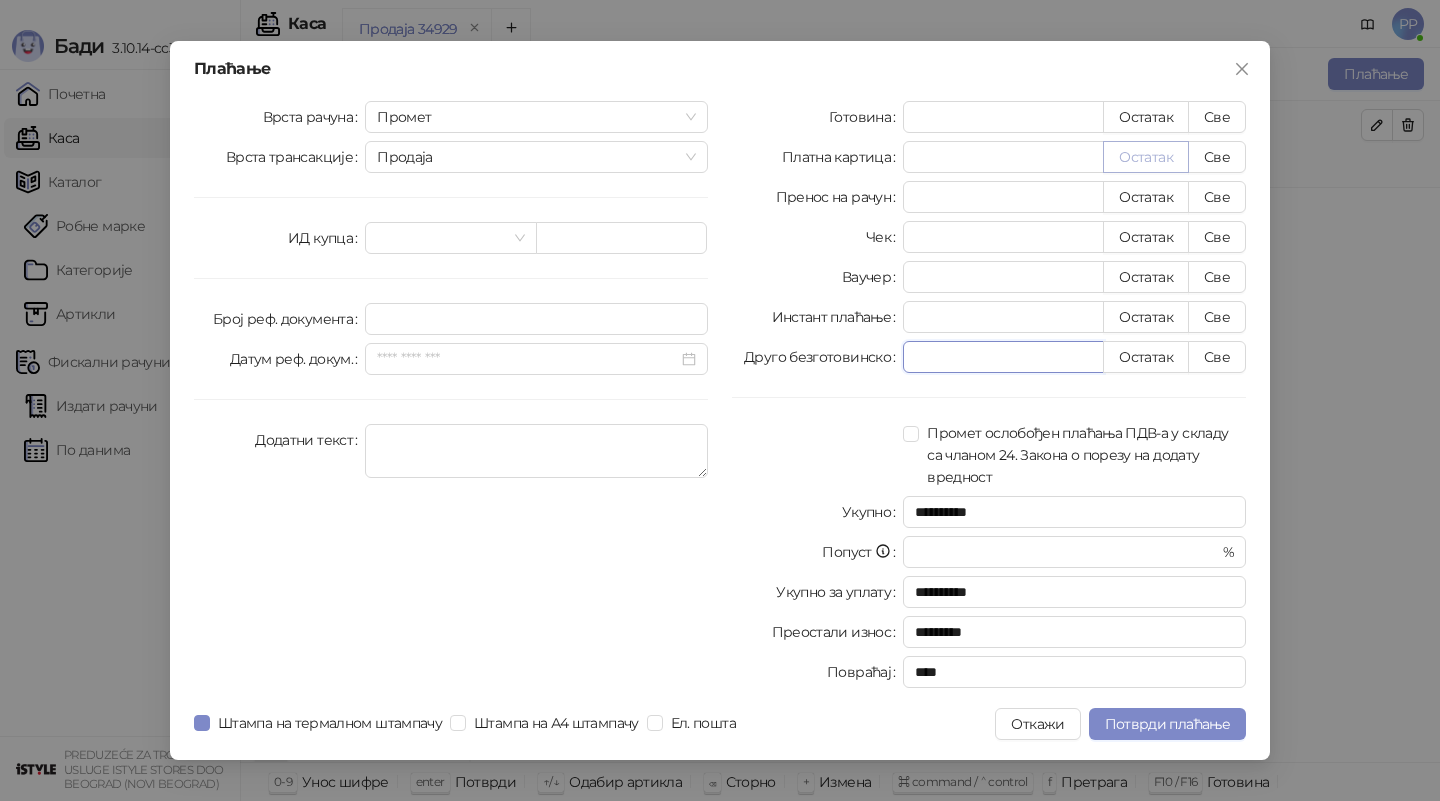 type on "****" 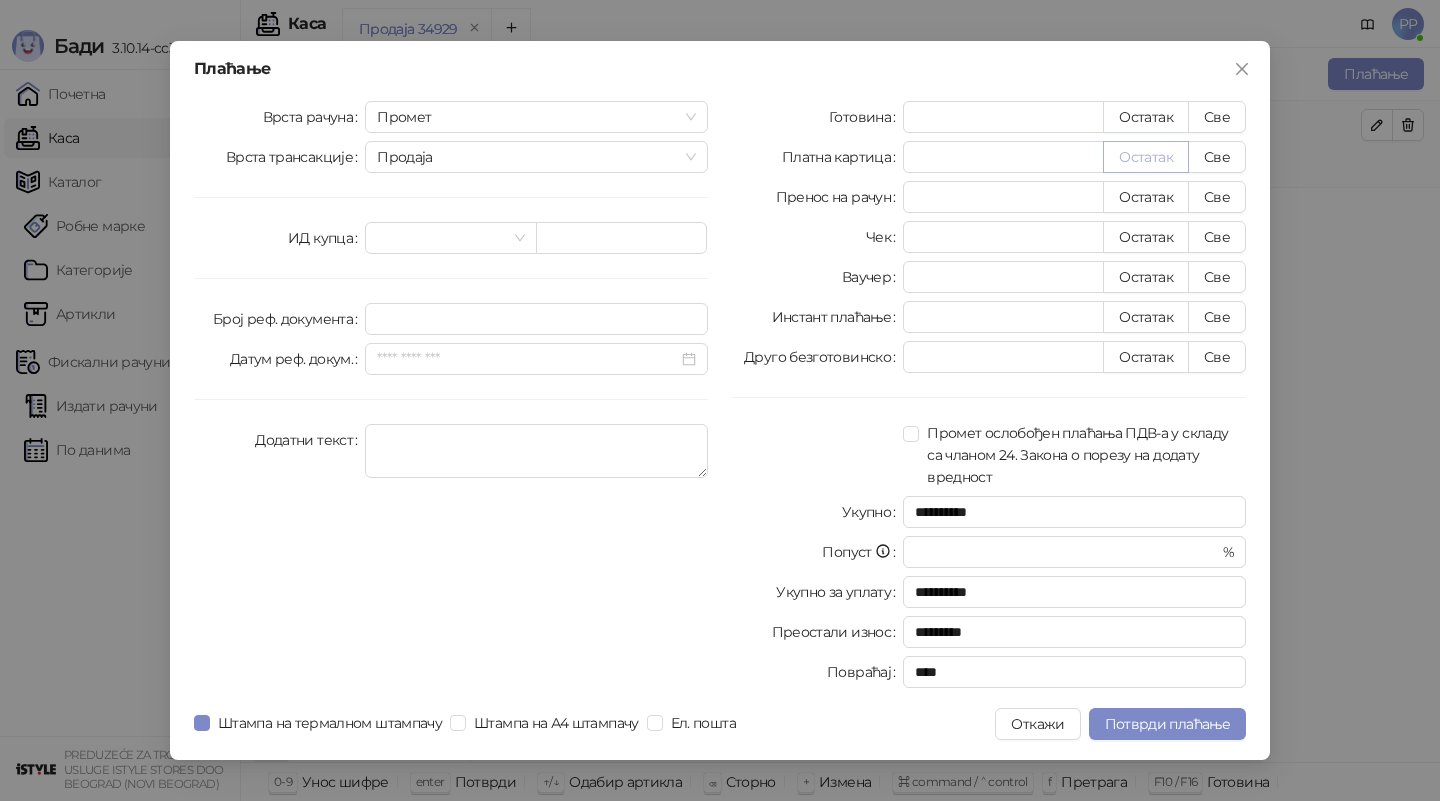 click on "Остатак" at bounding box center (1146, 157) 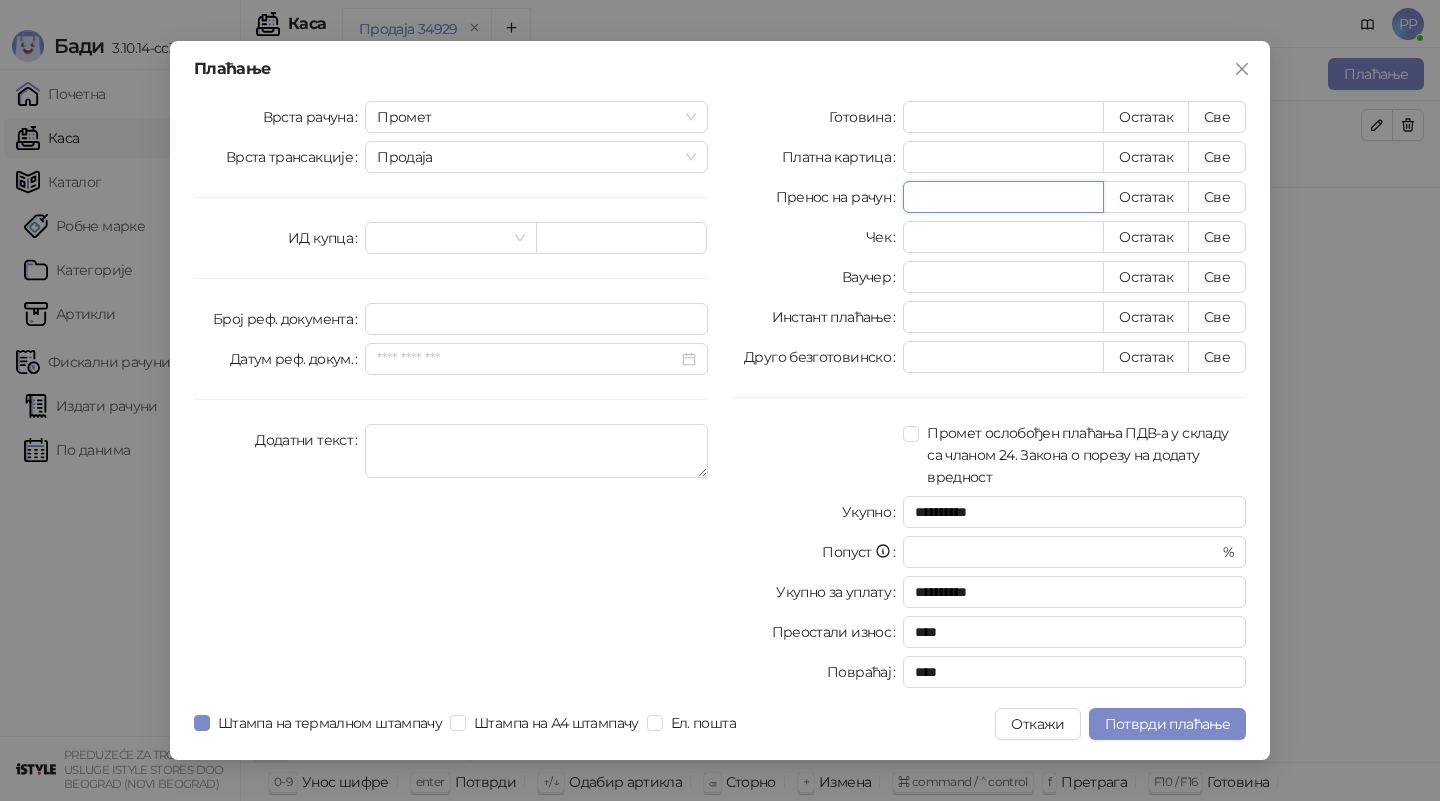 click on "****" at bounding box center [1003, 197] 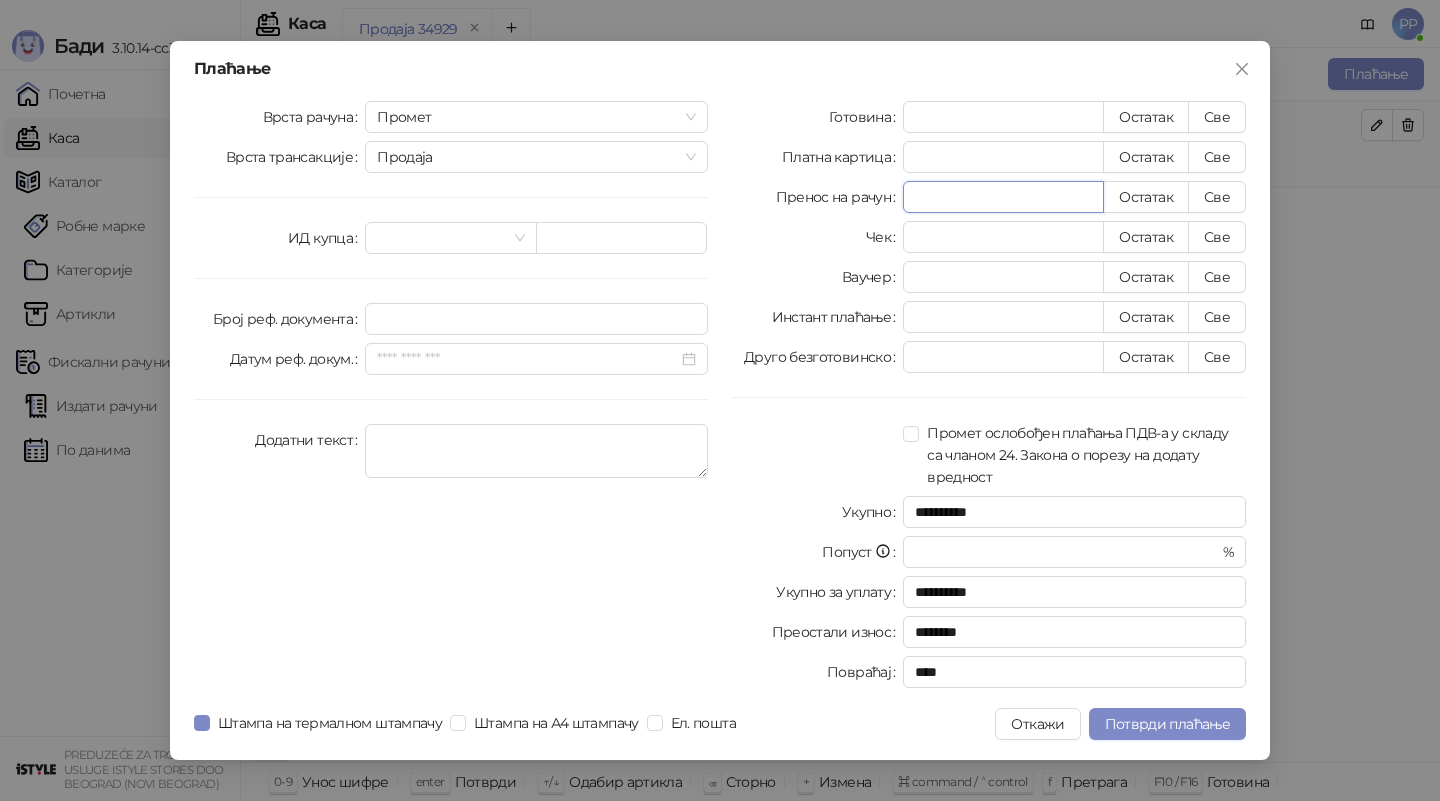 type on "*" 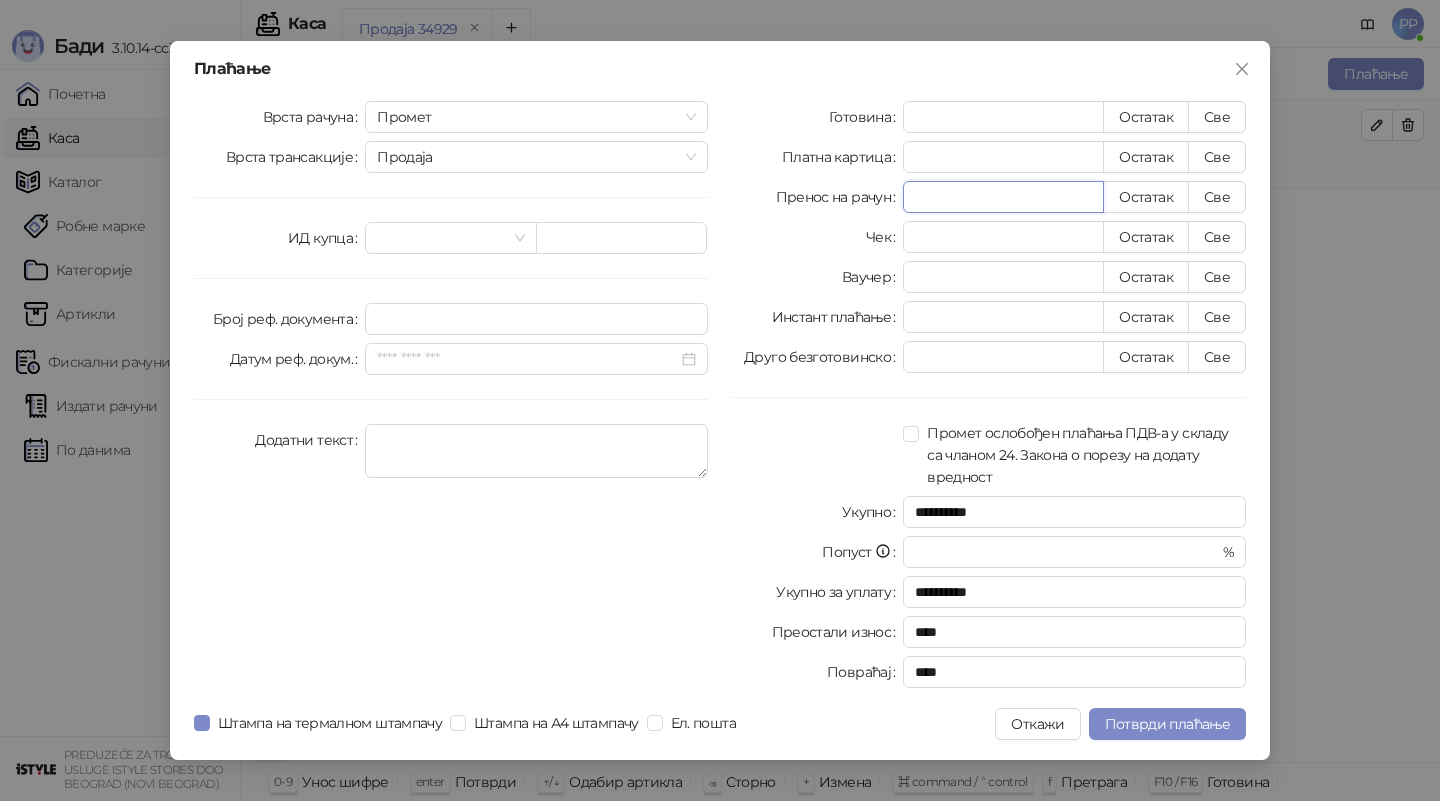 type on "*****" 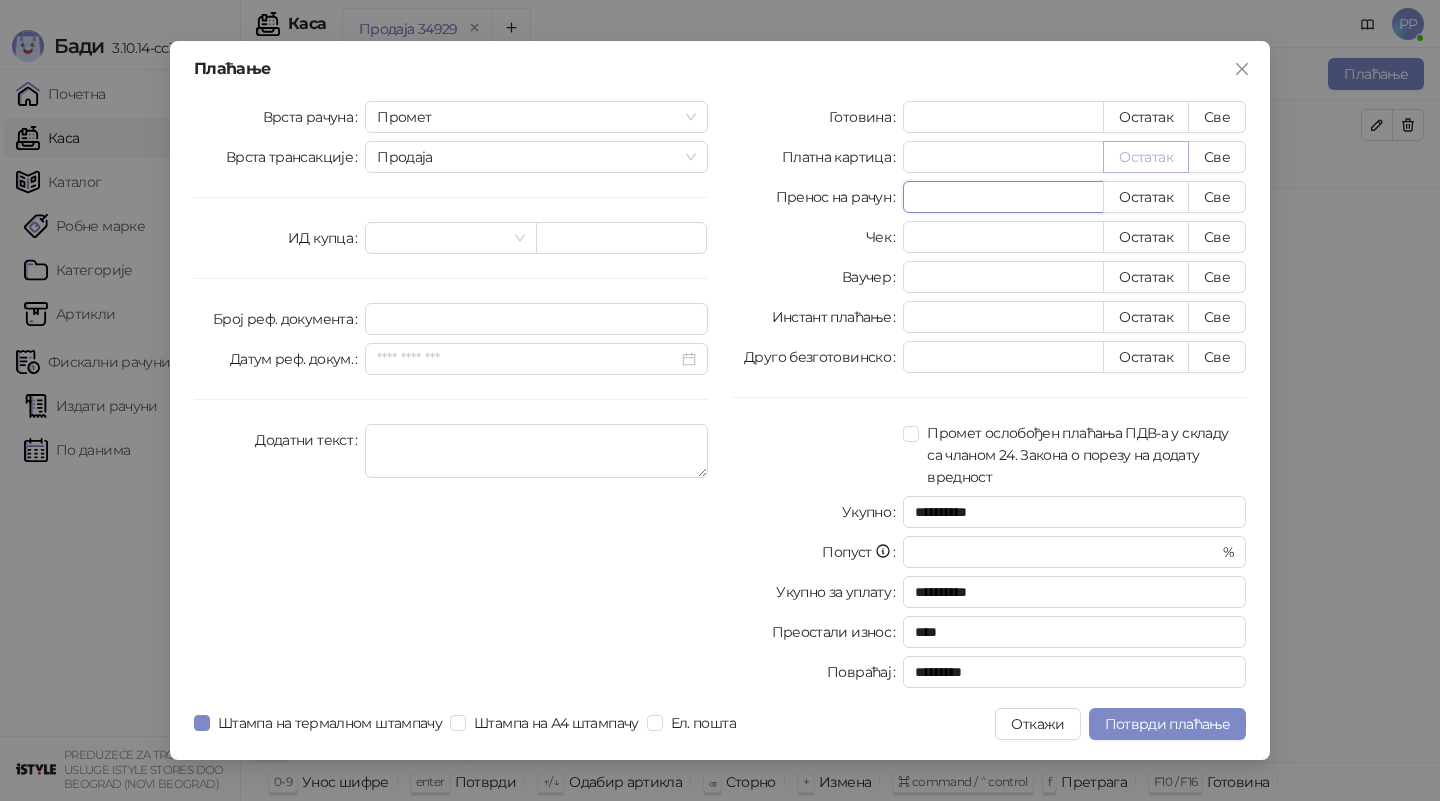 type on "*****" 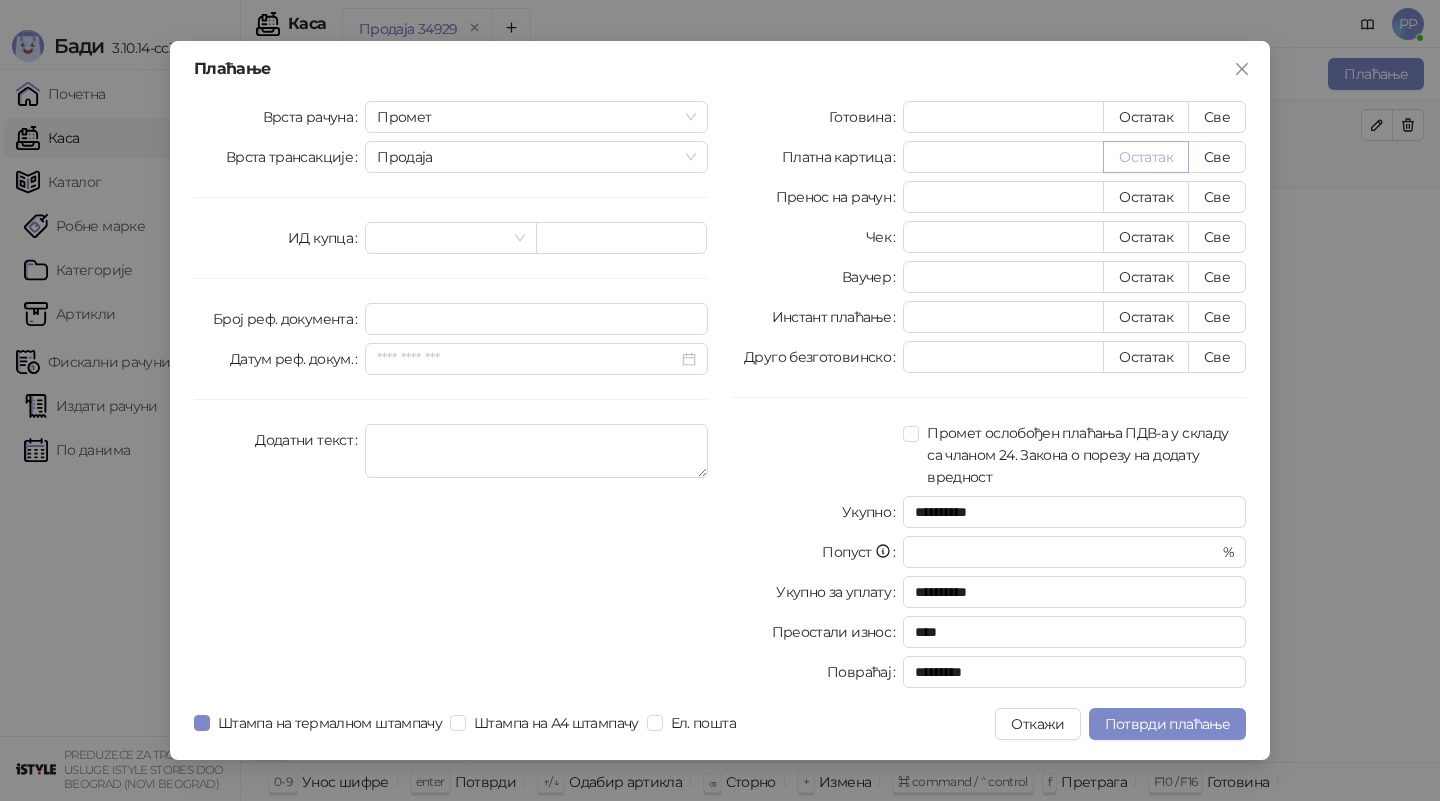 click on "Остатак" at bounding box center (1146, 157) 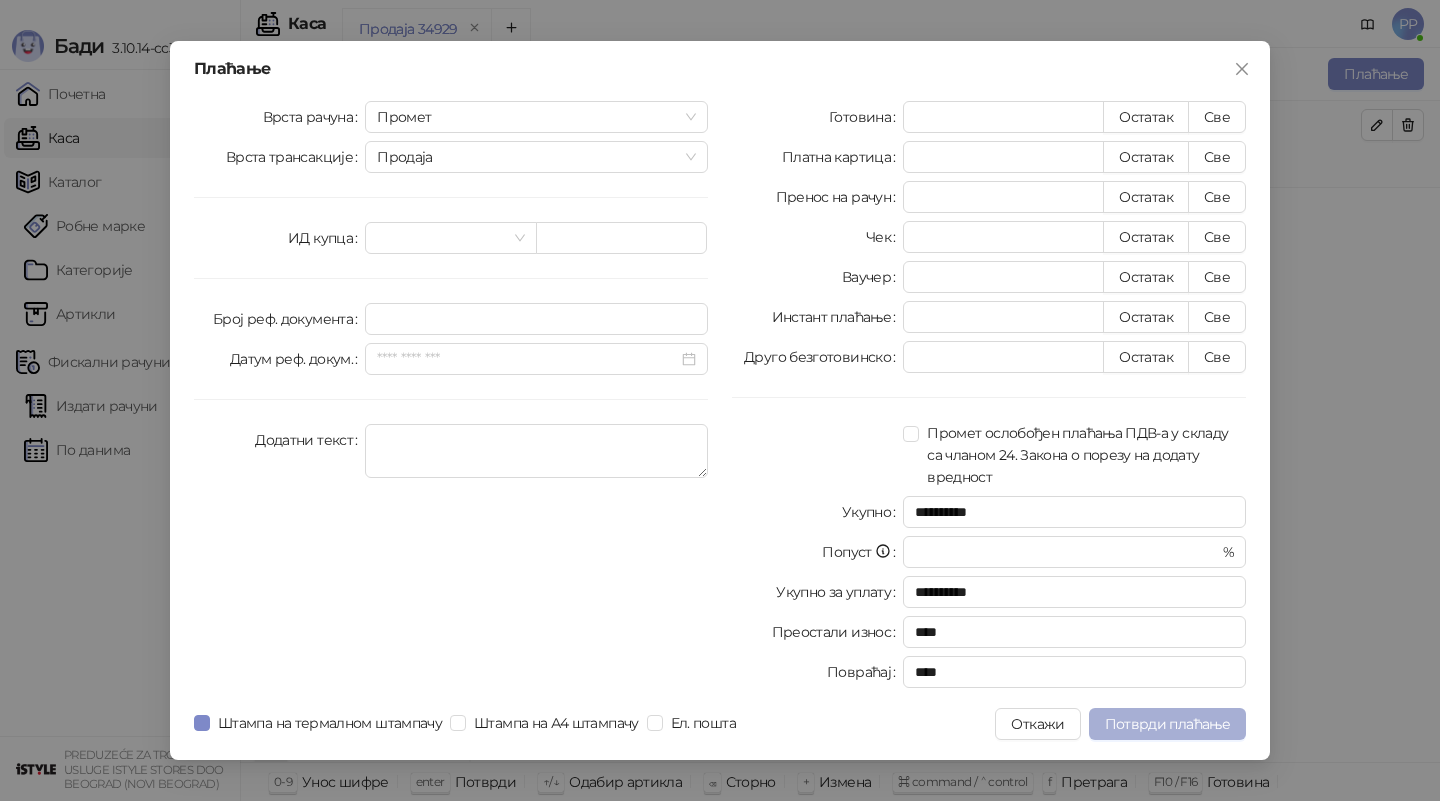 click on "Потврди плаћање" at bounding box center (1167, 724) 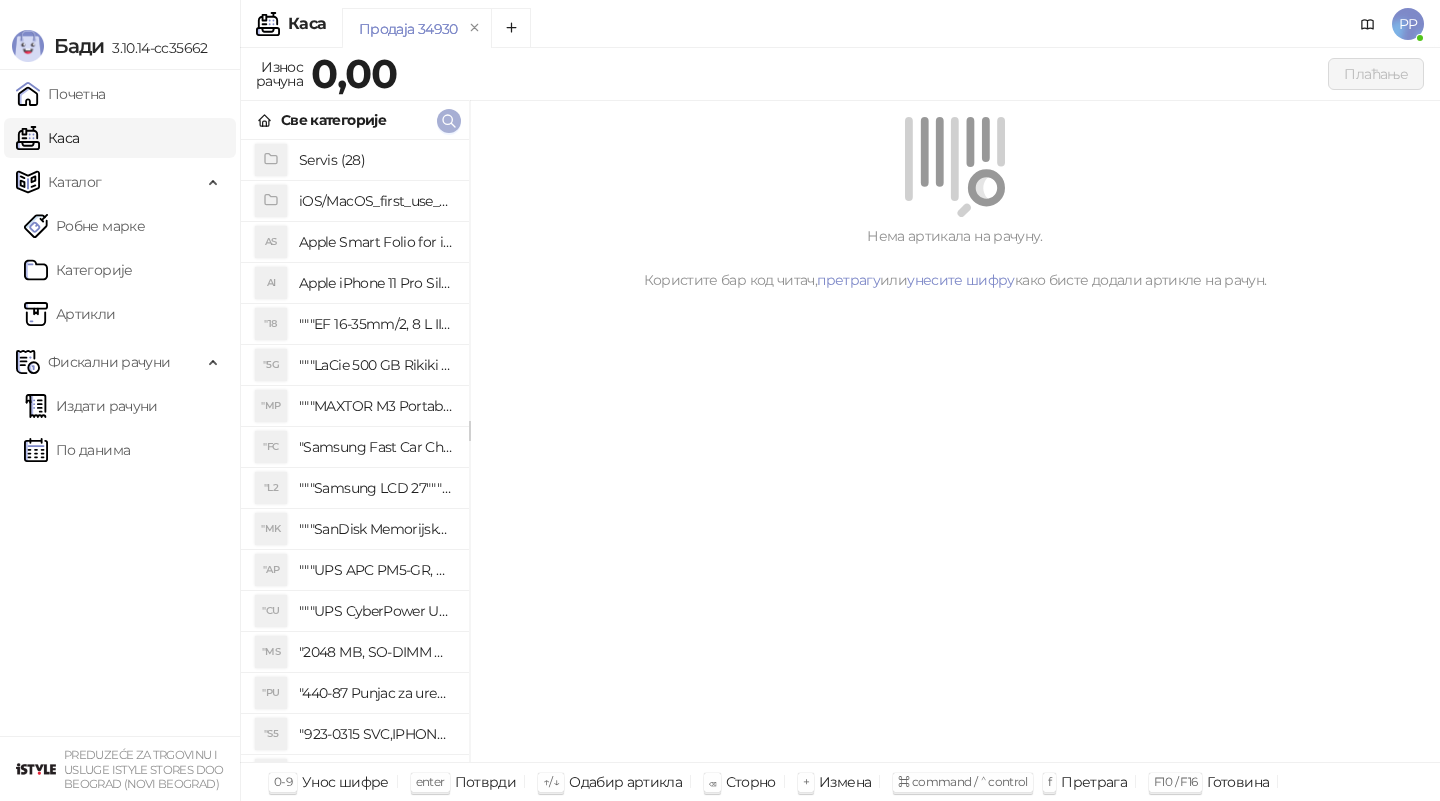 click 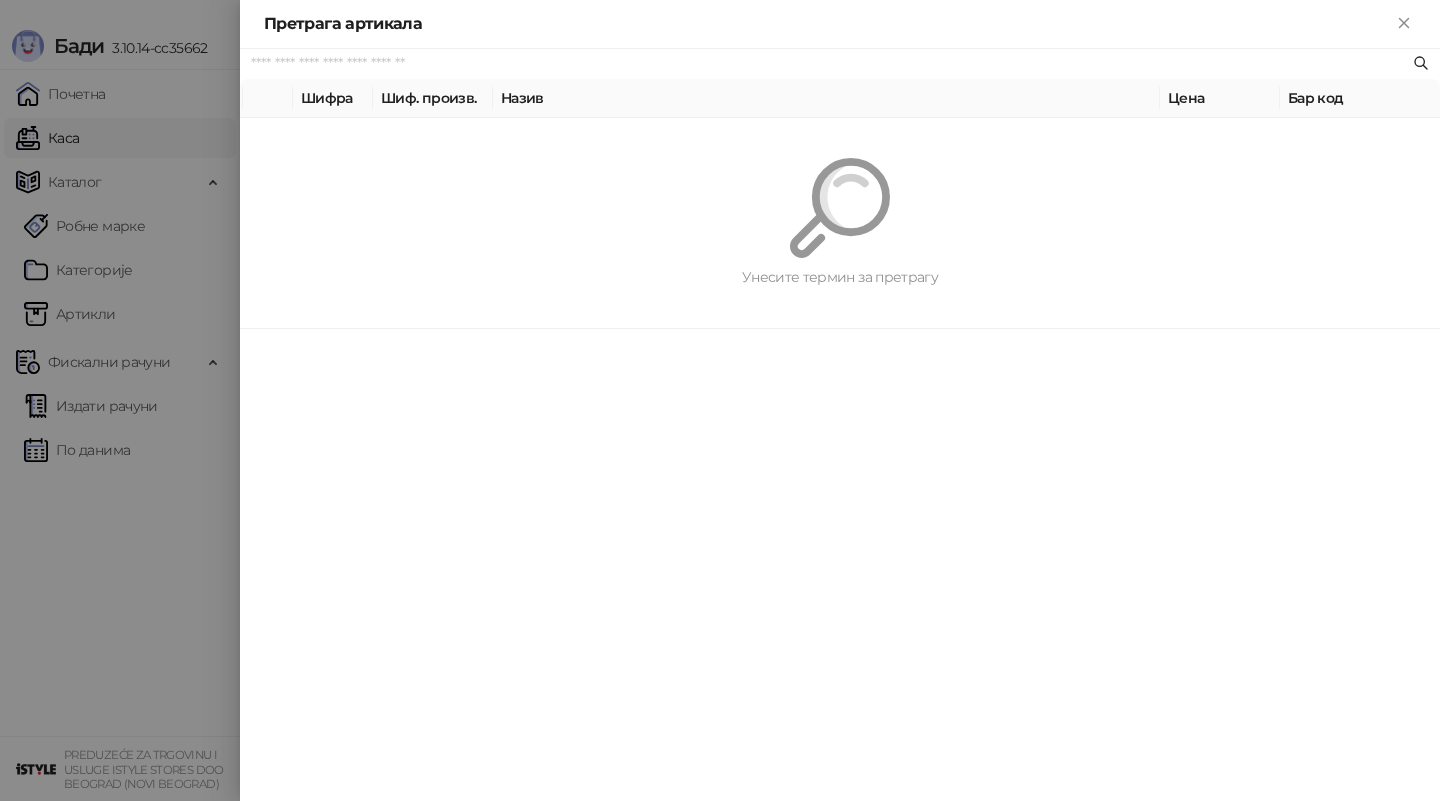 paste on "*******" 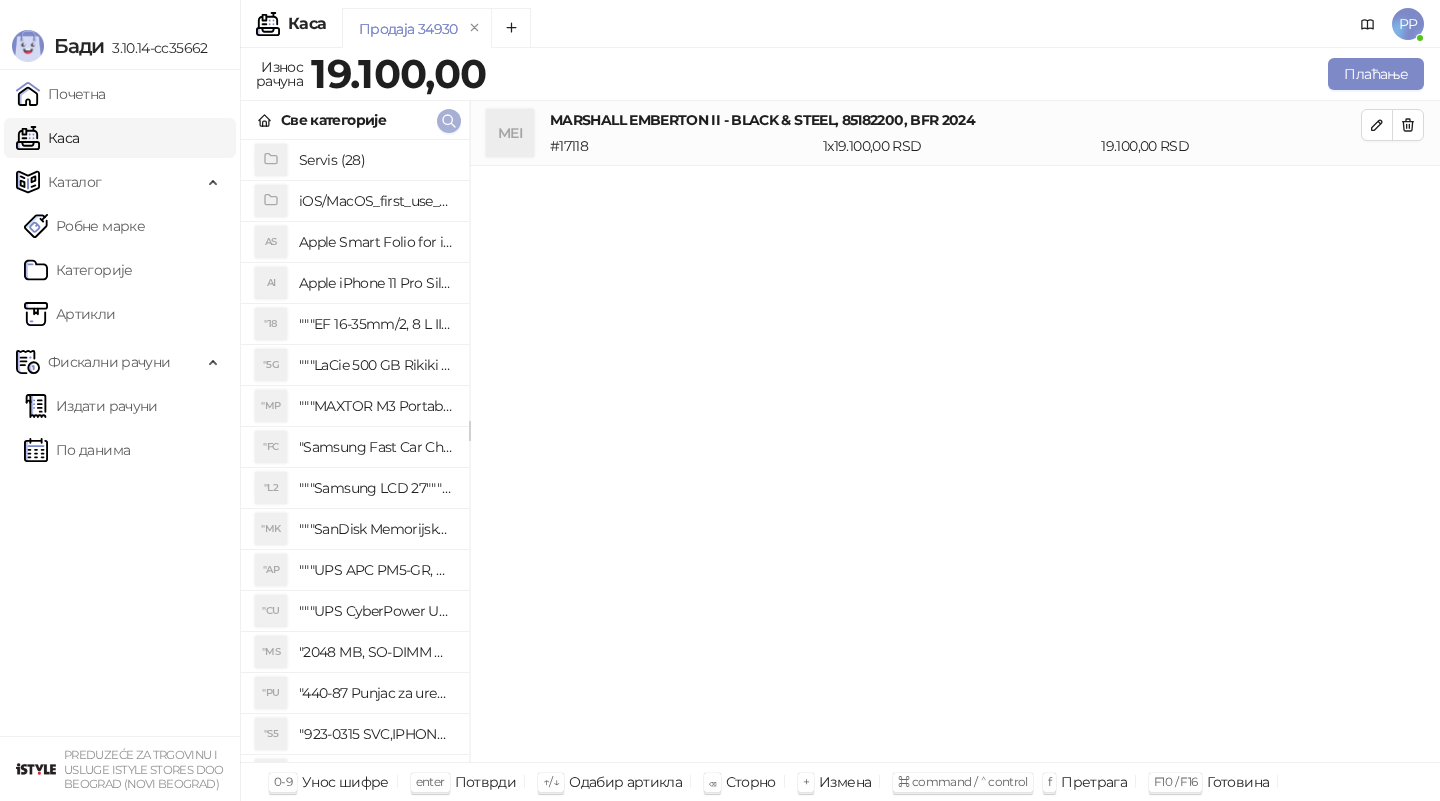 click 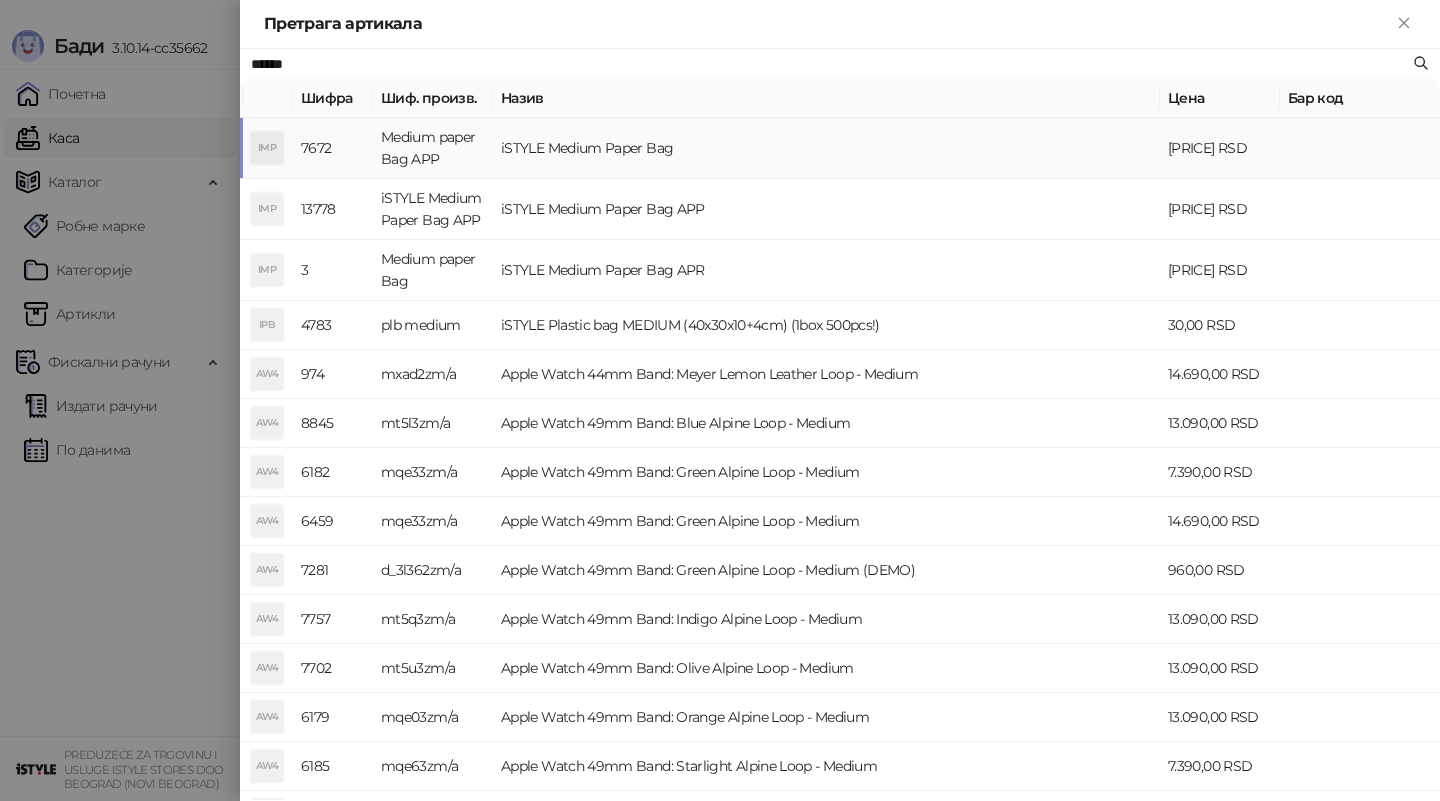 type on "******" 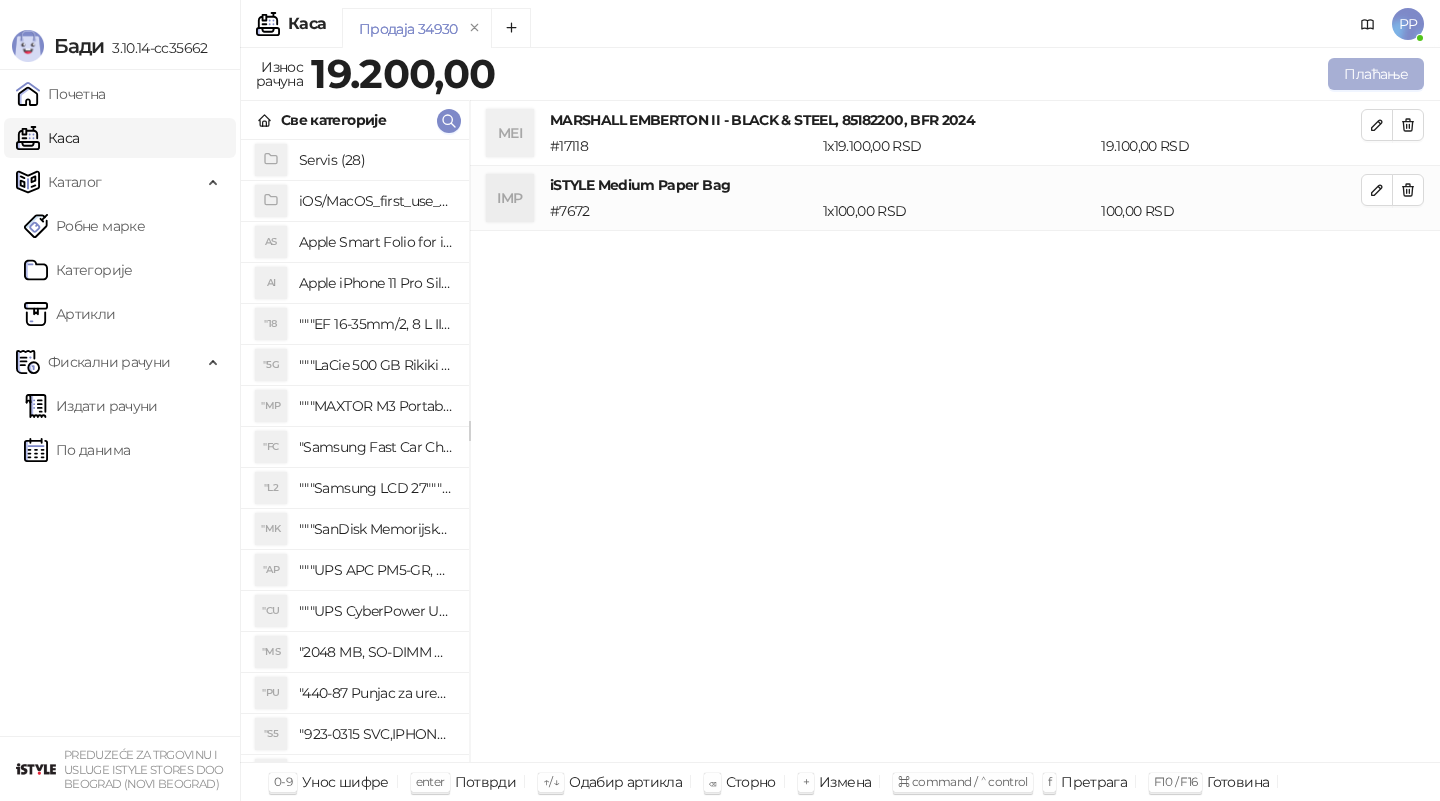 click on "Плаћање" at bounding box center [1376, 74] 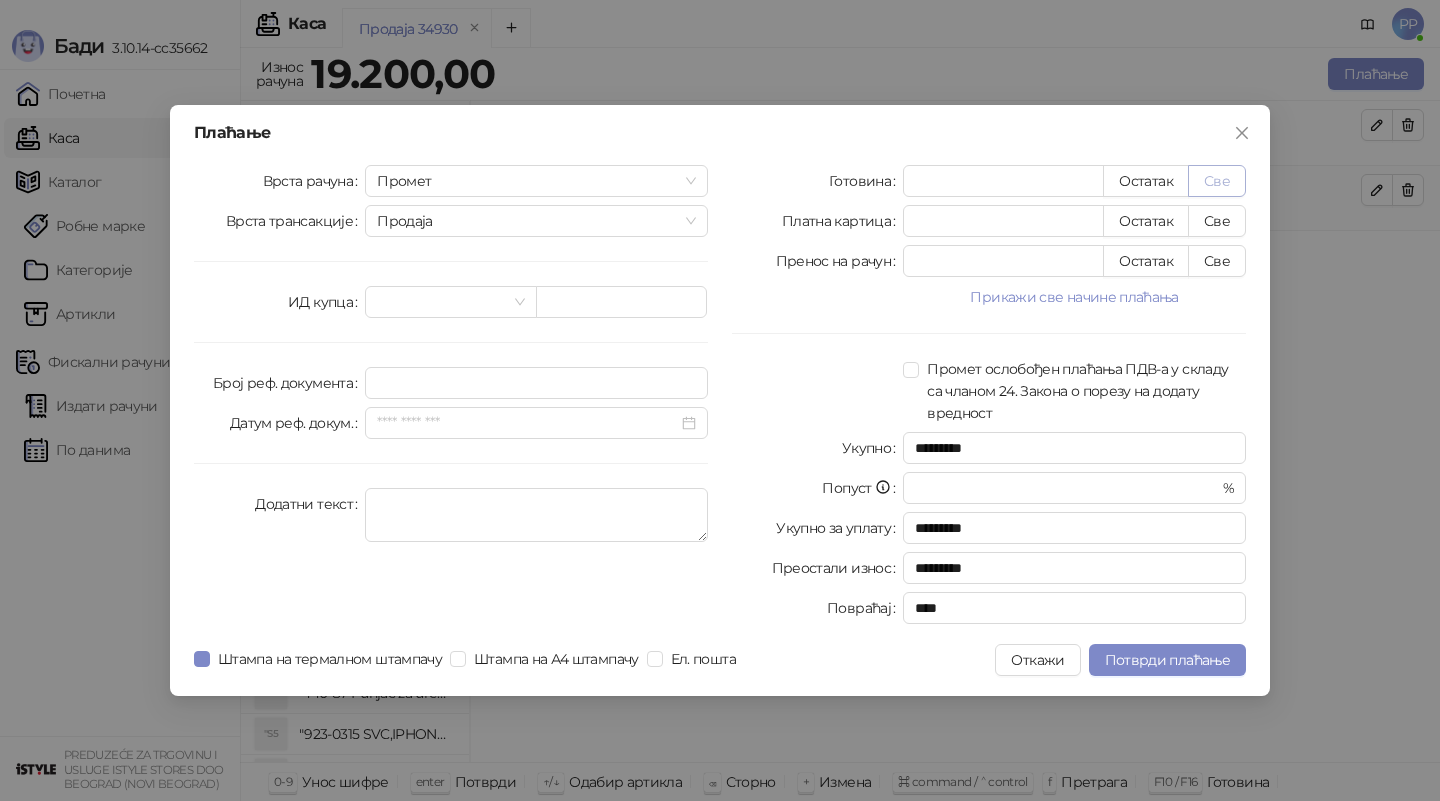 click on "Готовина * Остатак Све Платна картица * Остатак Све Пренос на рачун * Остатак Све Прикажи све начине плаћања Чек * Остатак Све Ваучер * Остатак Све Инстант плаћање * Остатак Све Друго безготовинско * Остатак Све   Промет ослобођен плаћања ПДВ-а у складу са чланом 24. Закона о порезу на додату вредност Укупно ********* Попуст   * % Укупно за уплату ********* Преостали износ ********* Повраћај ****" at bounding box center [989, 398] 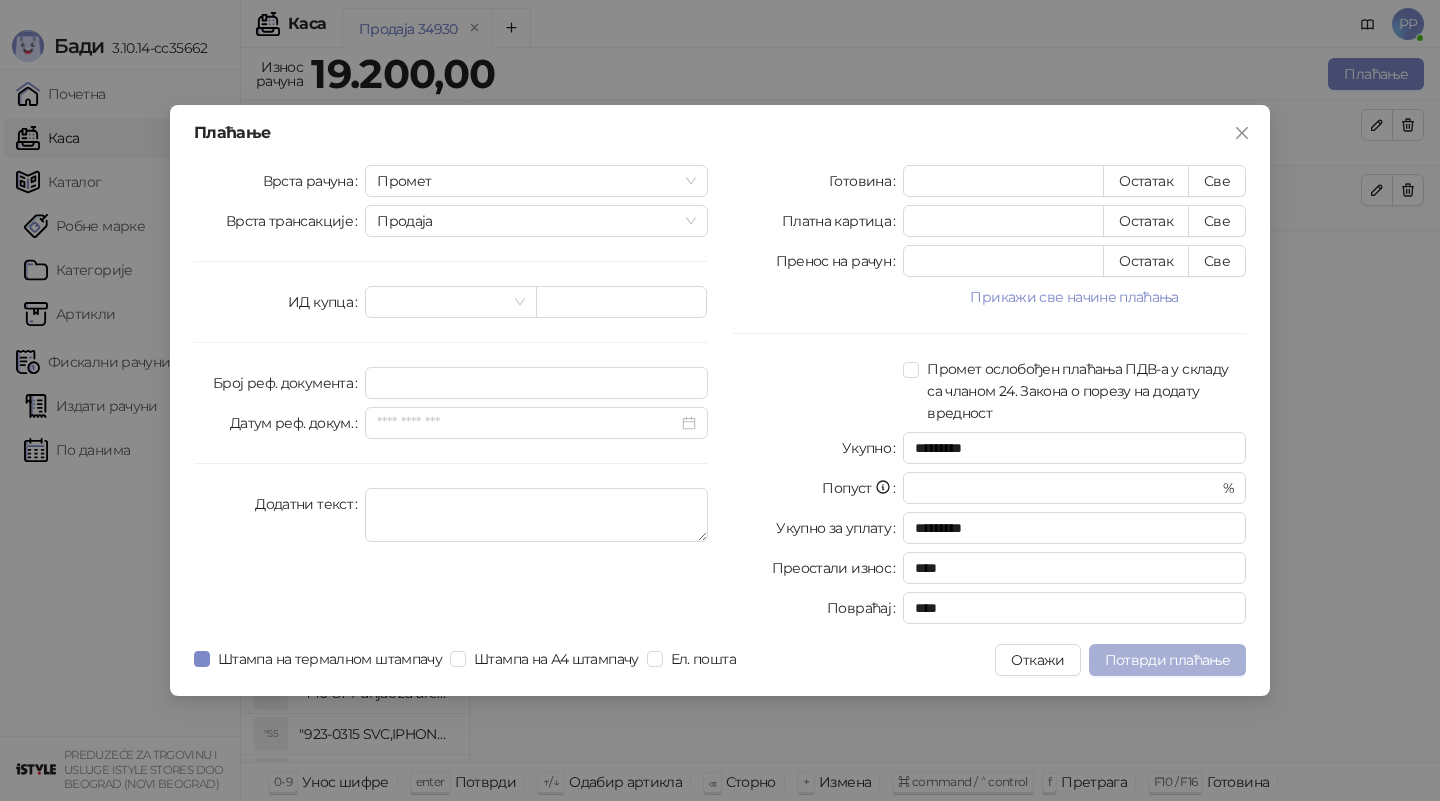 click on "Потврди плаћање" at bounding box center [1167, 660] 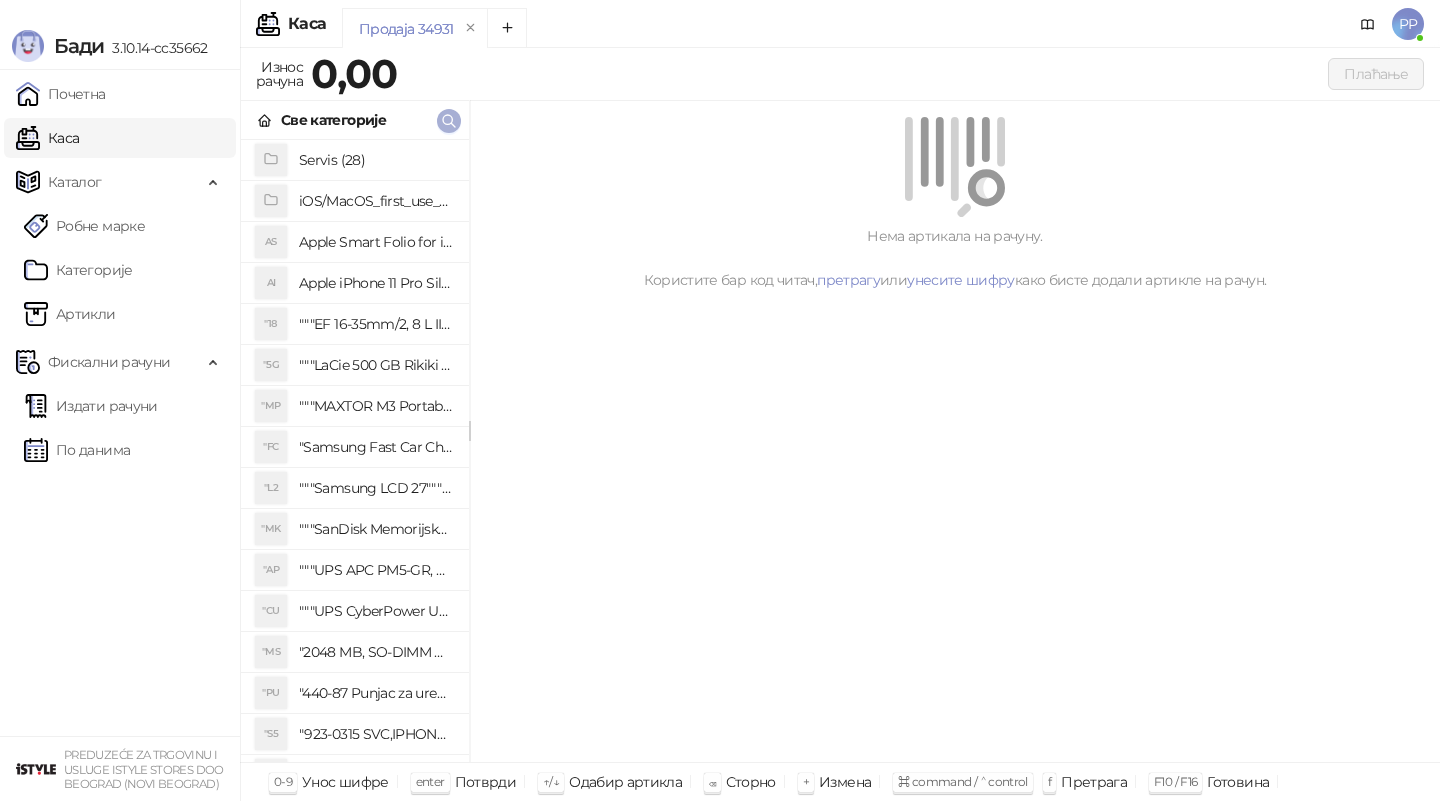 click at bounding box center (449, 120) 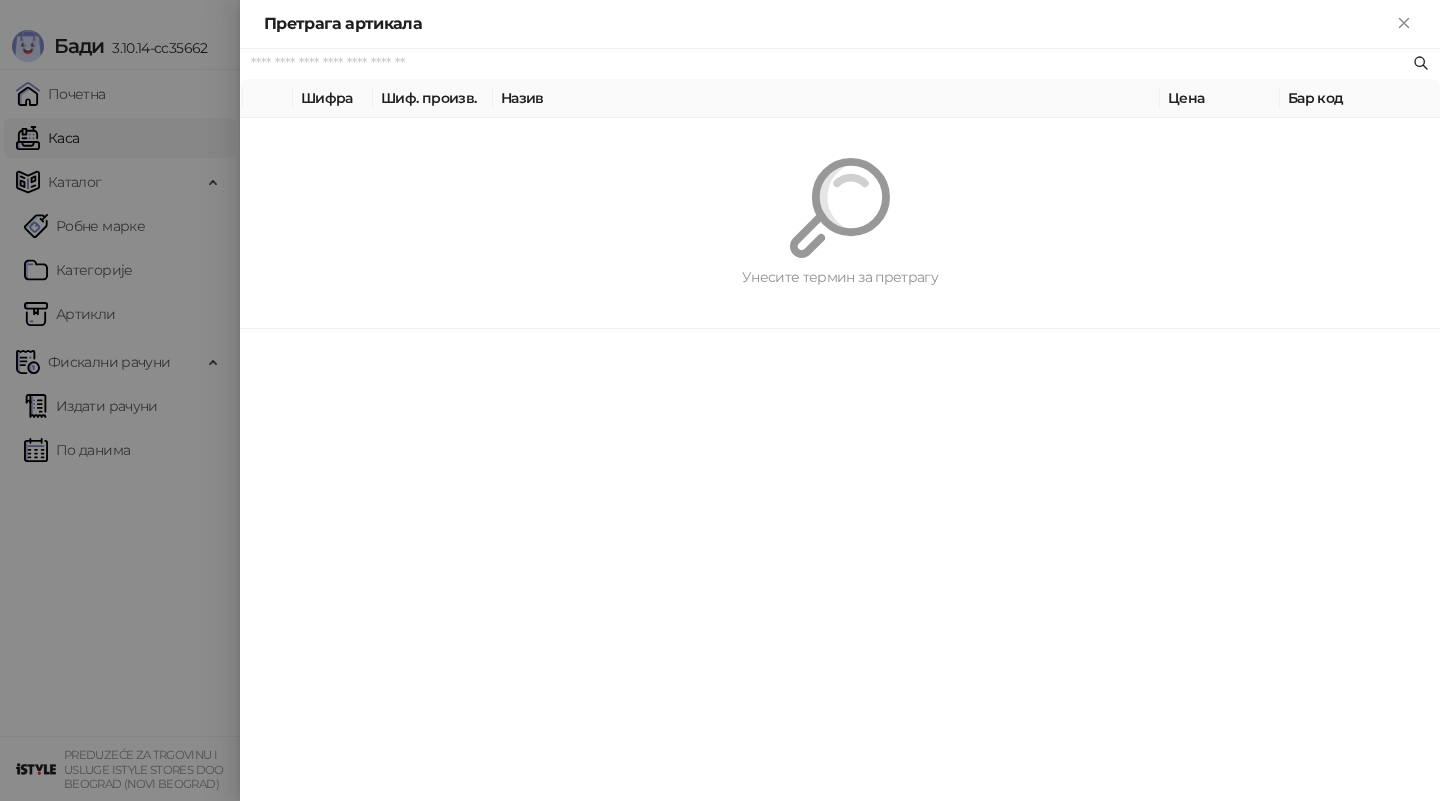 paste on "*********" 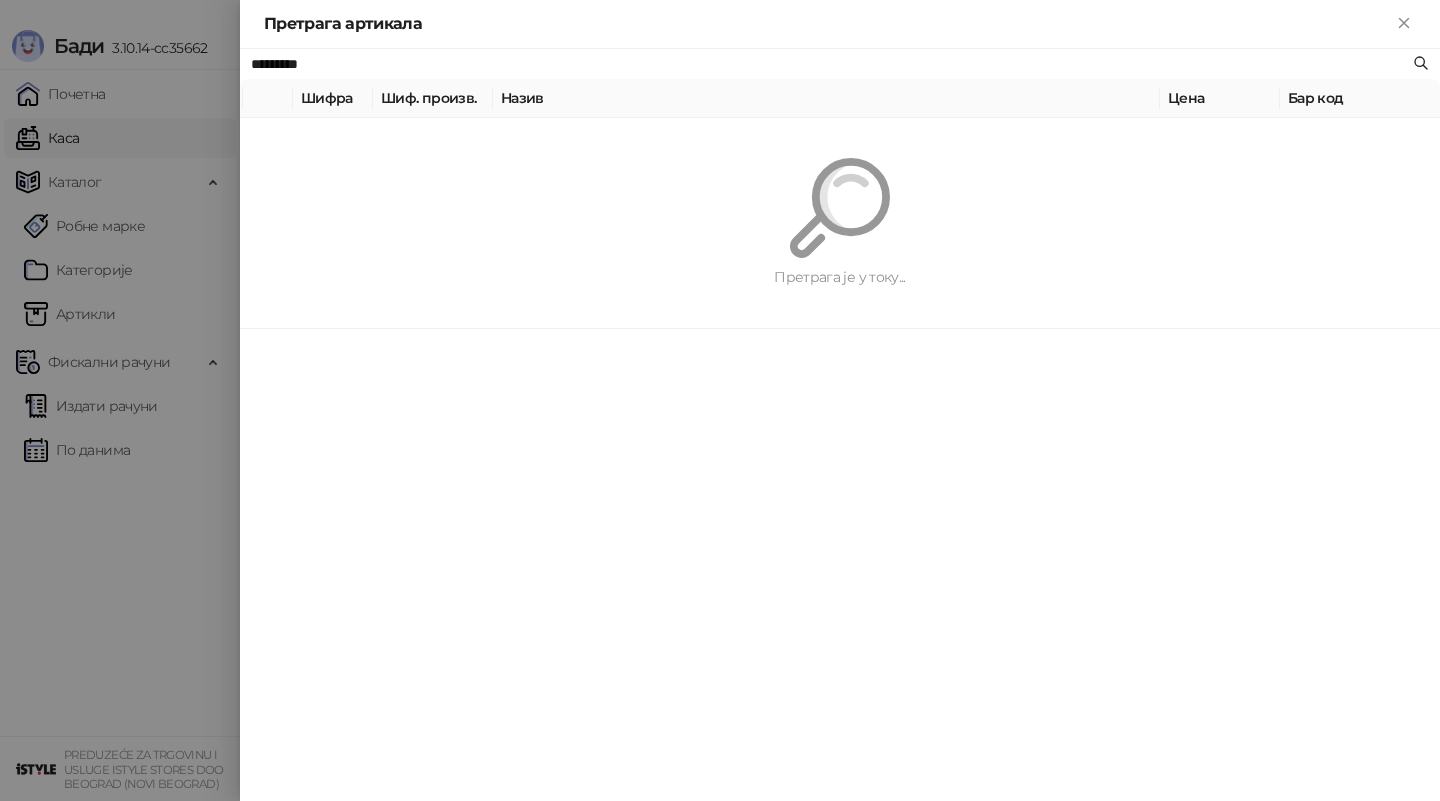 type on "*********" 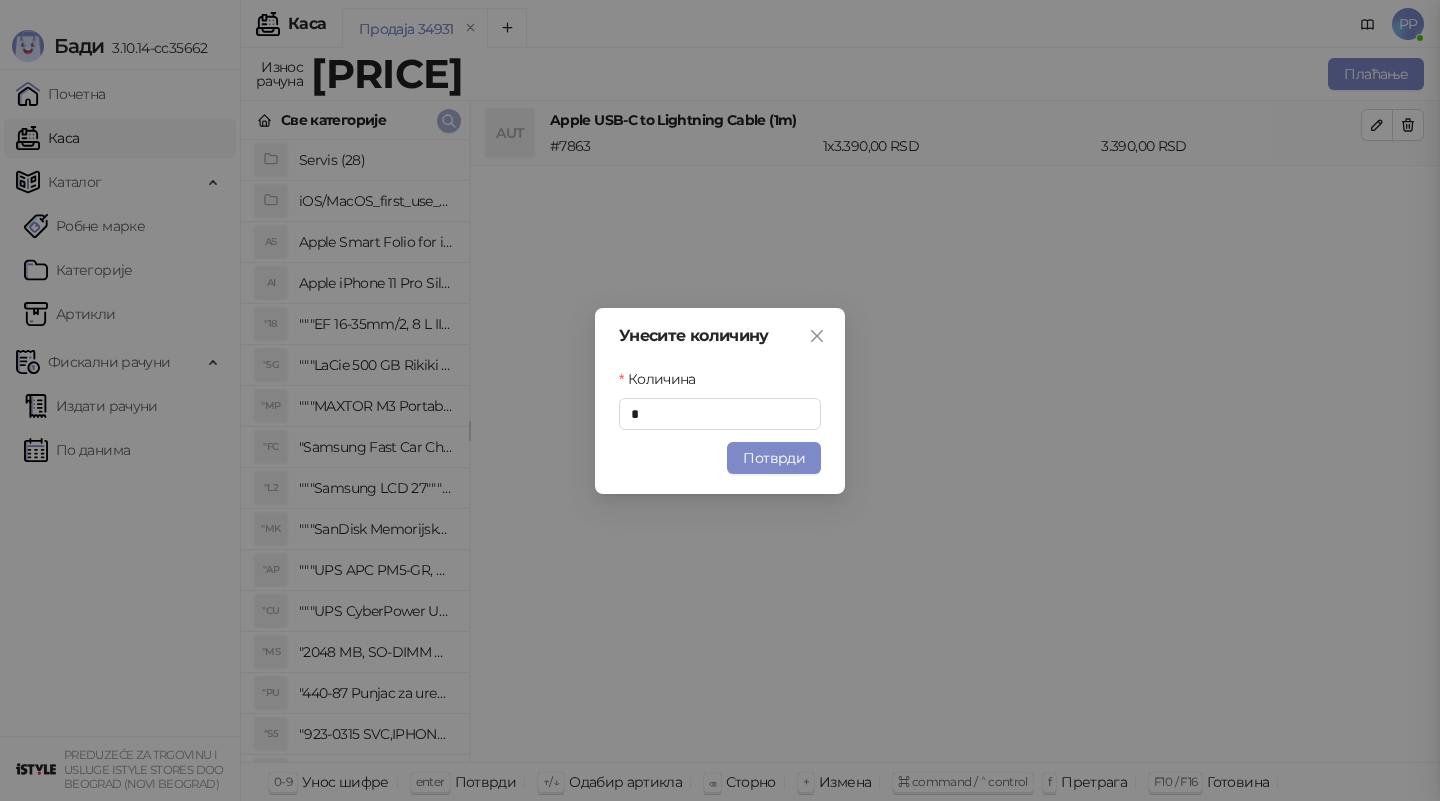 type 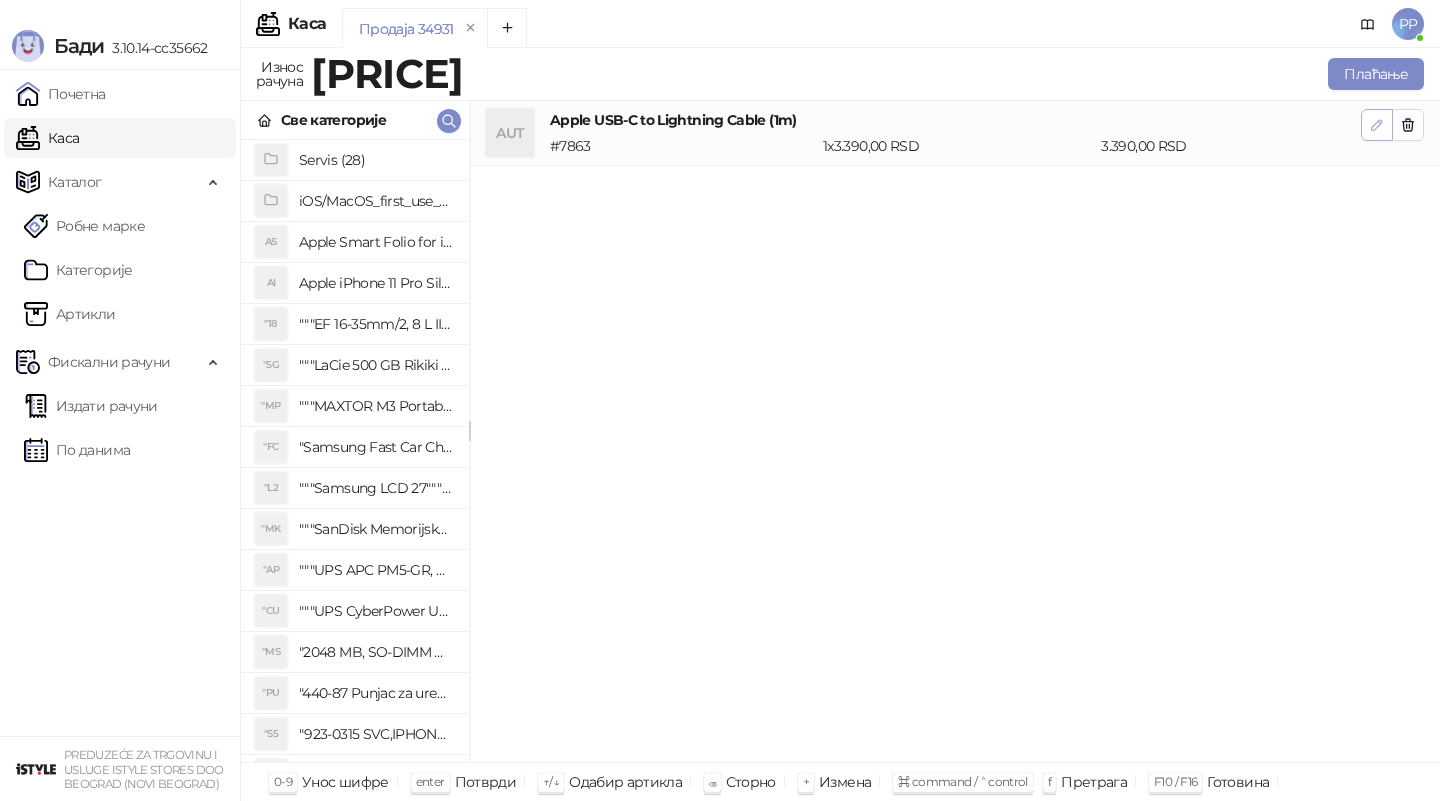 click 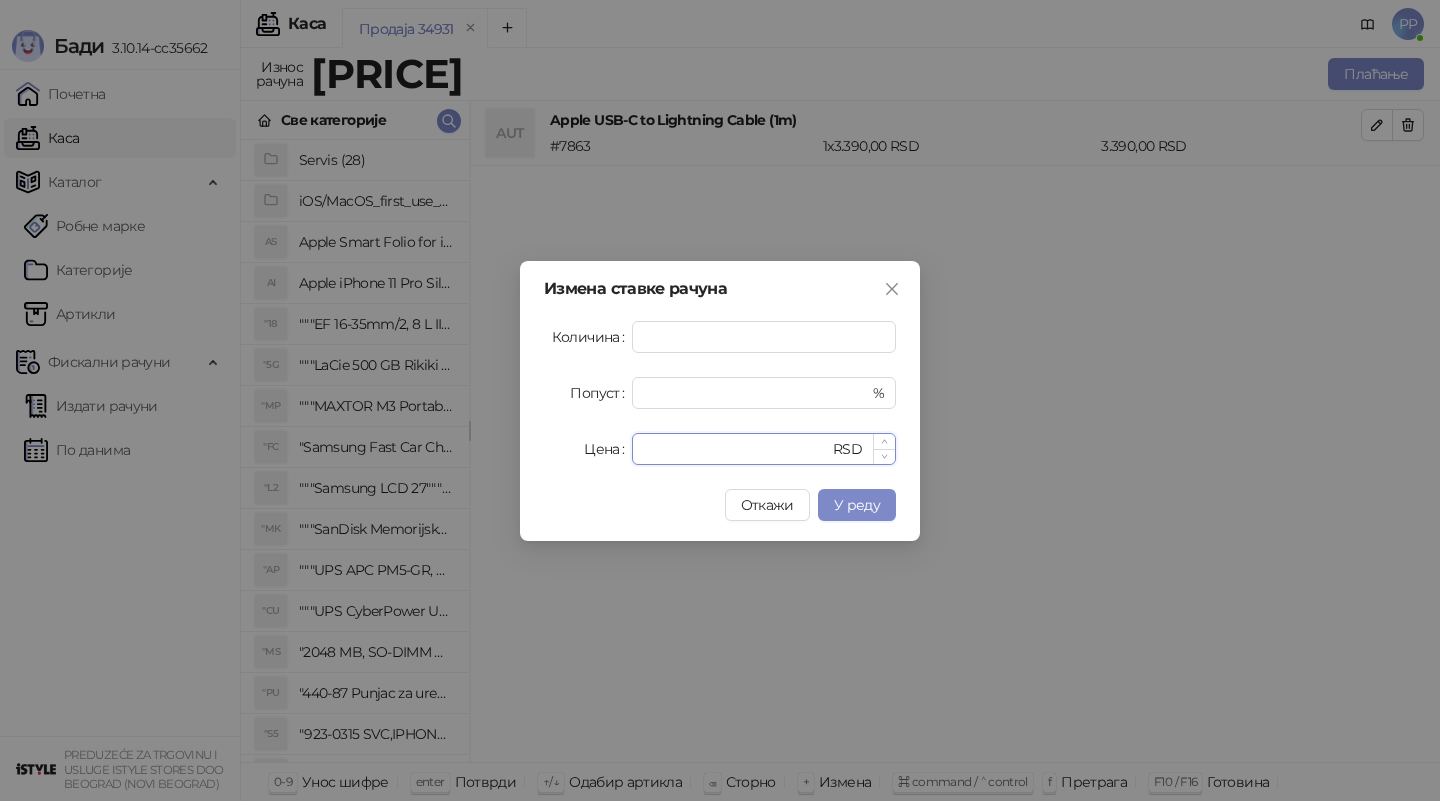 click on "****" at bounding box center [736, 449] 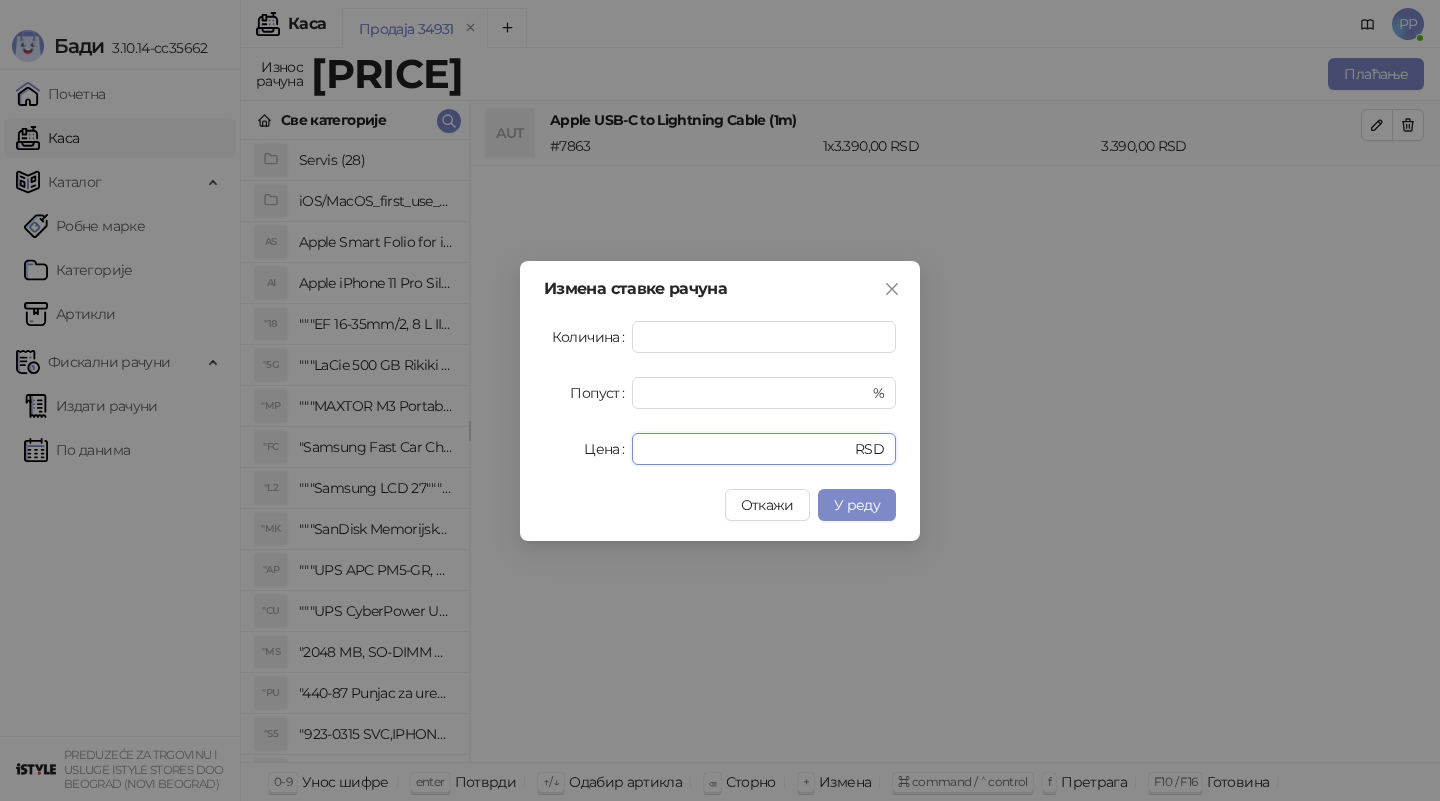 type on "****" 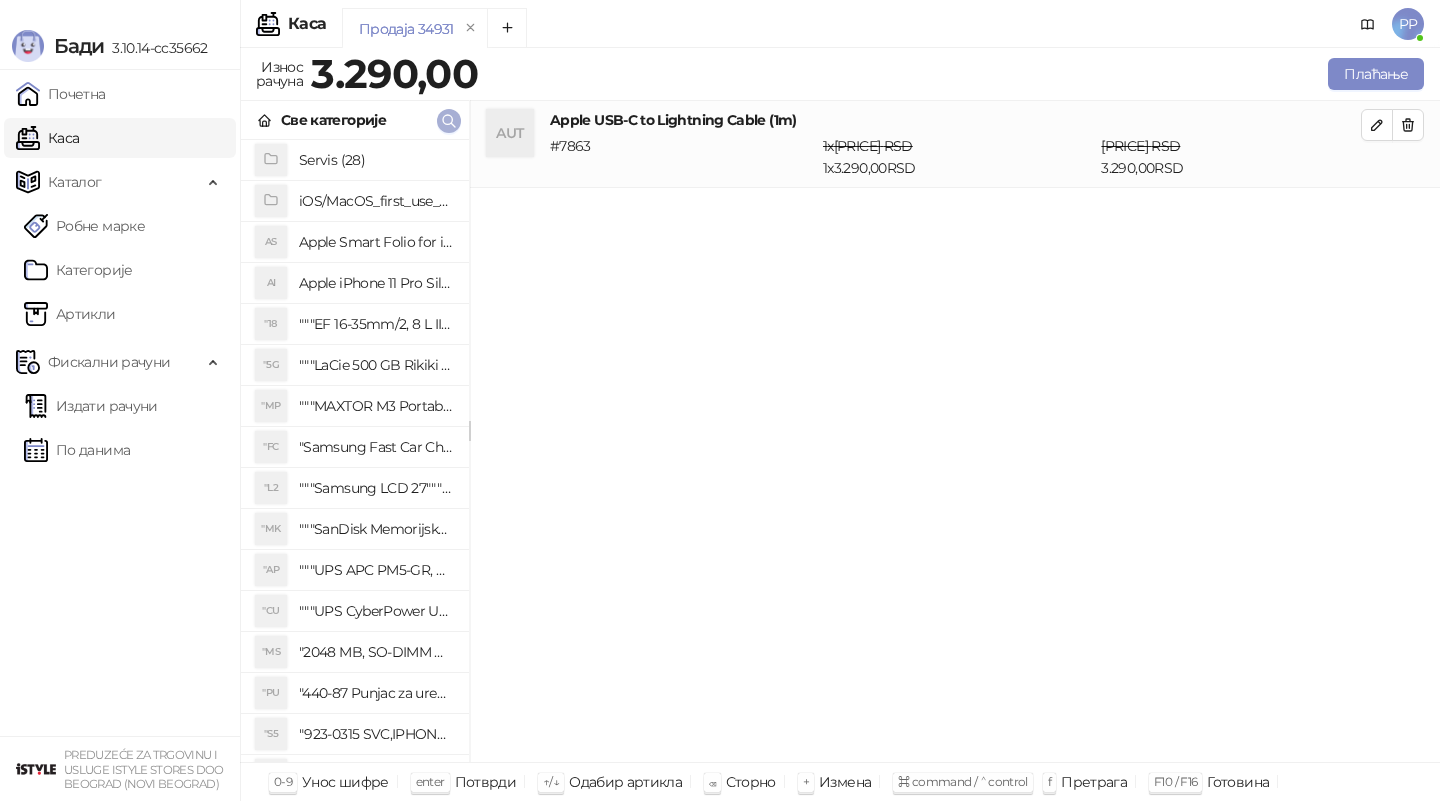 click 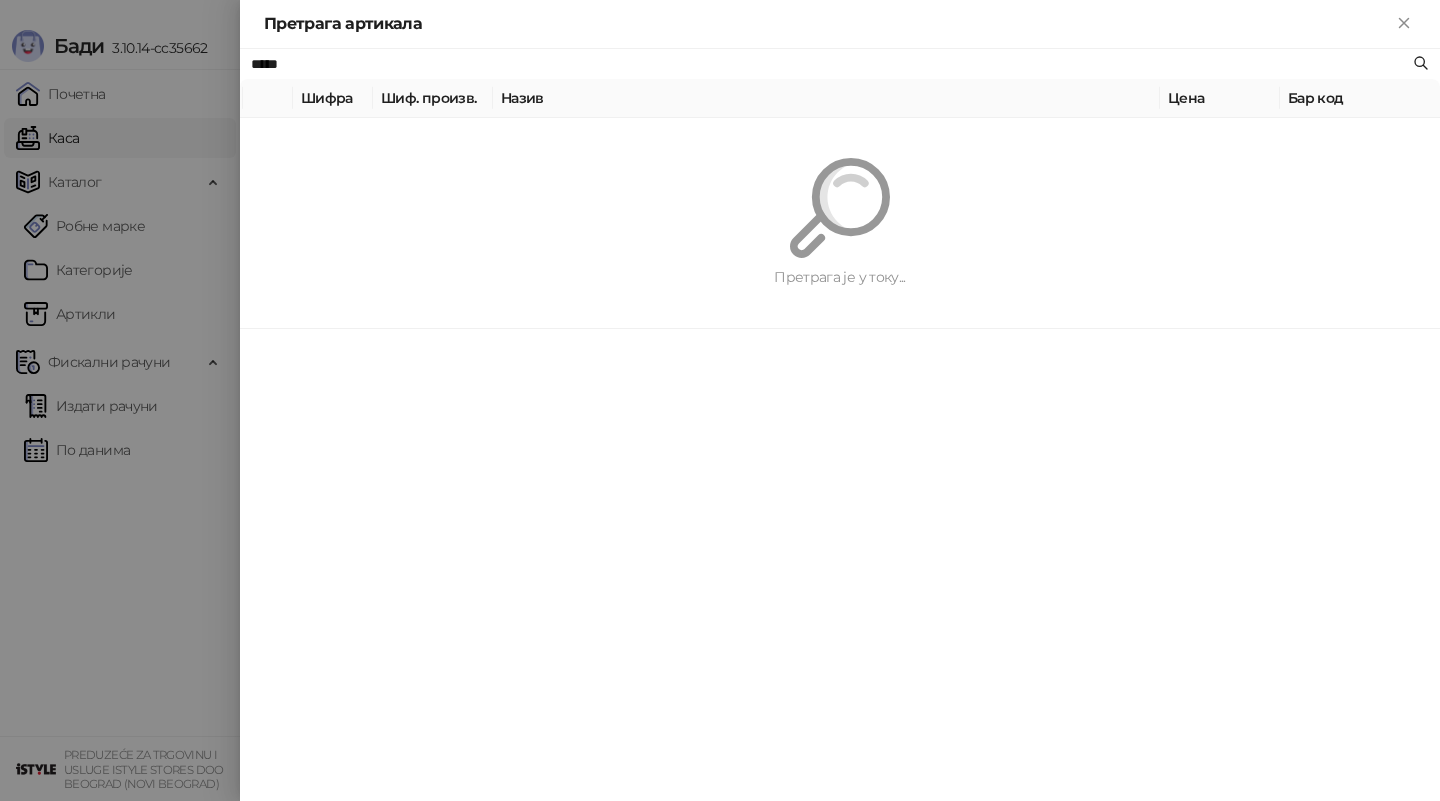 type on "*****" 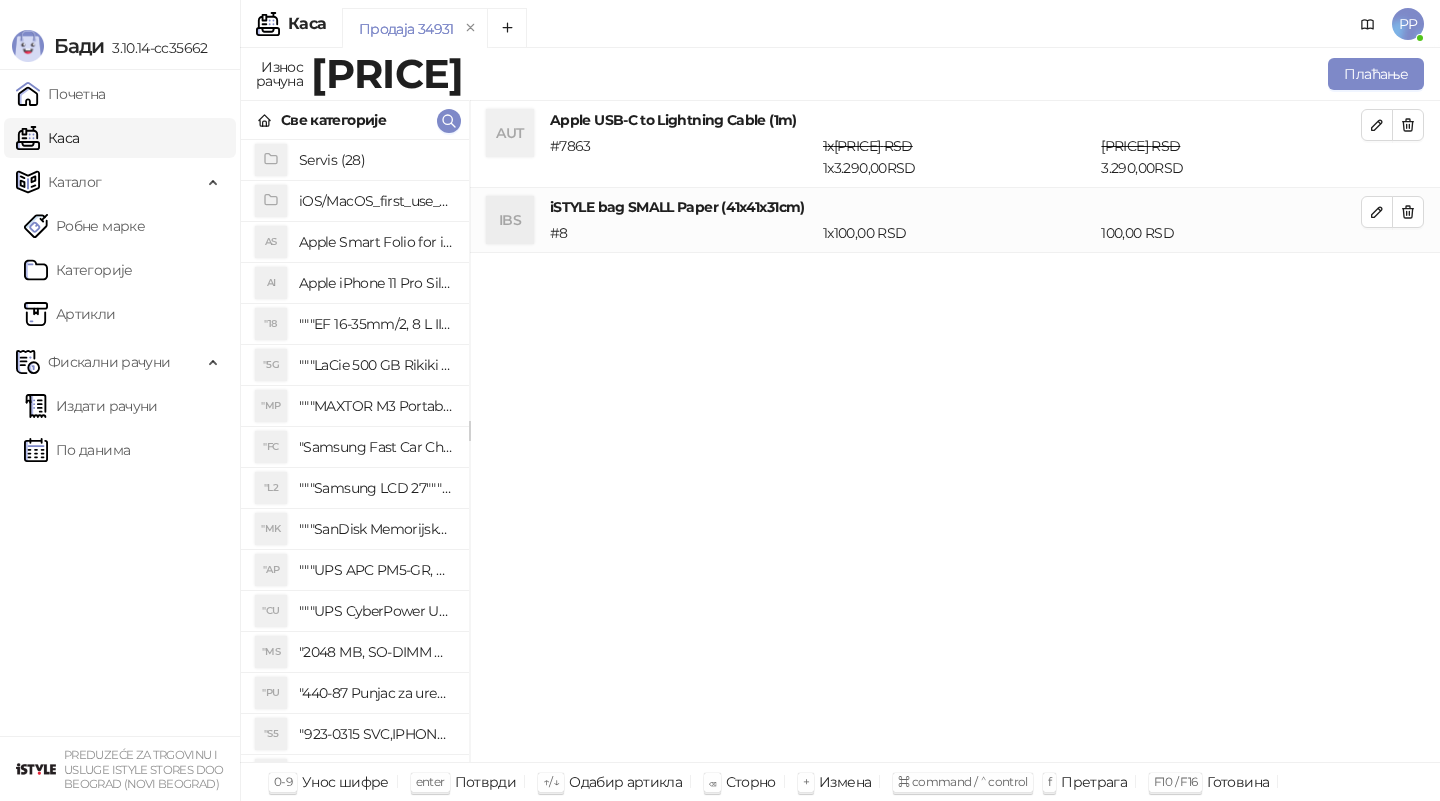 click on "Продаја 34931 Износ рачуна 3.390,00 Плаћање Све категорије Servis (28) iOS/MacOS_first_use_assistance (4) AS Apple Smart Folio for iPad mini (A17 Pro) - Sage AI Apple iPhone 11 Pro Silicone Case - Black "18 """EF 16-35mm/2, 8 L III USM""" "5G """LaCie 500 GB Rikiki USB 3.0 / Ultra Compact & Resistant aluminum / USB 3.0 / 2.5""""""" "MP """MAXTOR M3 Portable 2TB 2.5"""" crni eksterni hard disk HX-M201TCB/GM""" "FC """Samsung Fast Car Charge Adapter, brzi auto punja_, boja crna""" "L2 """Samsung LCD 27"""" C27F390FHUXEN""" "MK """SanDisk Memorijska kartica 256GB microSDXC sa SD adapterom SDSQXA1-256G-GN6MA - Extreme PLUS, A2, UHS-I, V30, U3, Class 10, Brzina _itanja 160 MB/s, Brzina upisa 90 MB/s""" "AP """UPS APC PM5-GR, Essential Surge Arrest,5 utic_nica""" "CU """UPS CyberPower UT650EG, 650VA/360W , line-int., s_uko, desktop""" "MS "2048 MB, SO-DIMM DDRII, 667 MHz, Napajanje 1,8 0,1 V, Latencija CL5" "PU "440-87 Punjac za uredjaje sa micro USB portom 4/1, Stand." "S5" at bounding box center [840, 424] 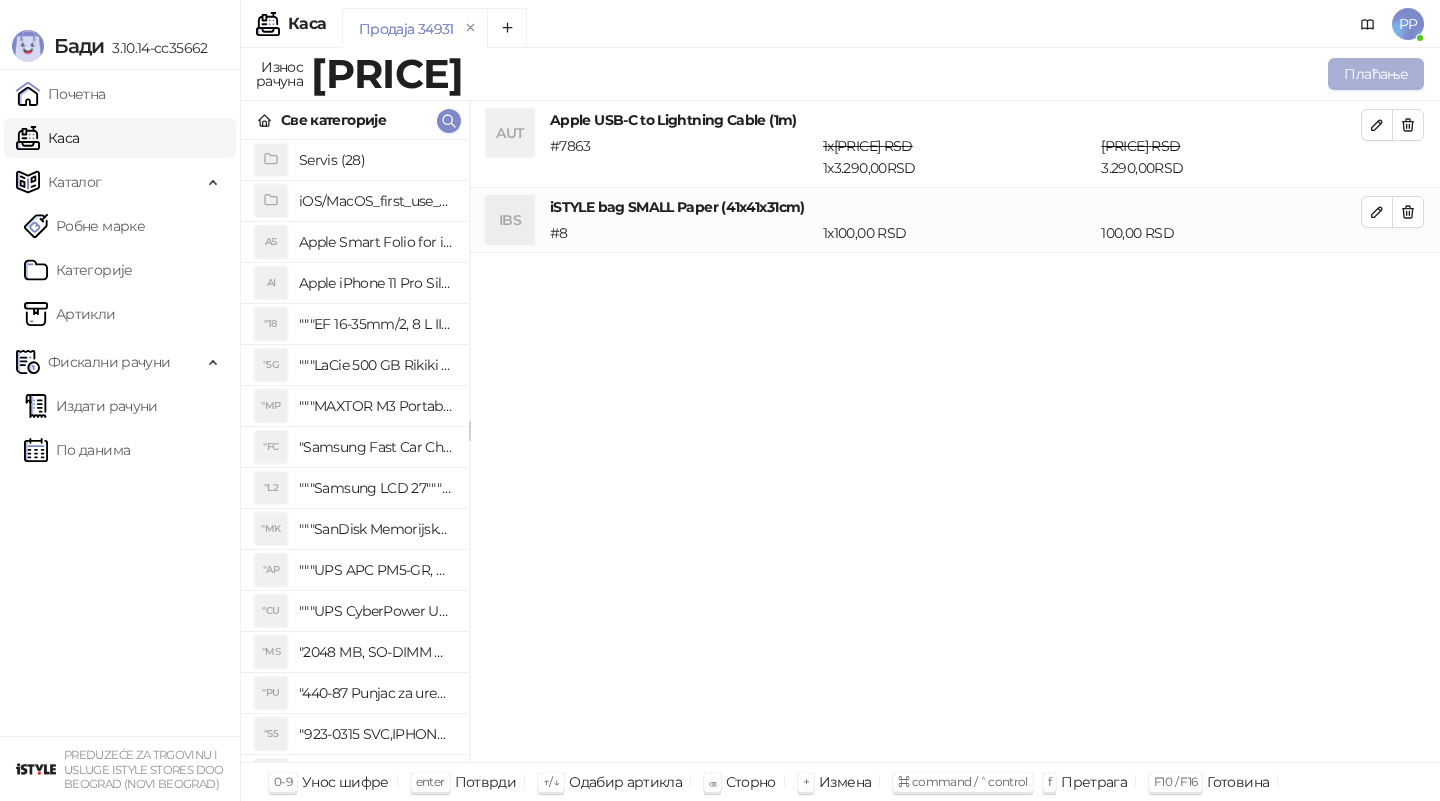 click on "Плаћање" at bounding box center (1376, 74) 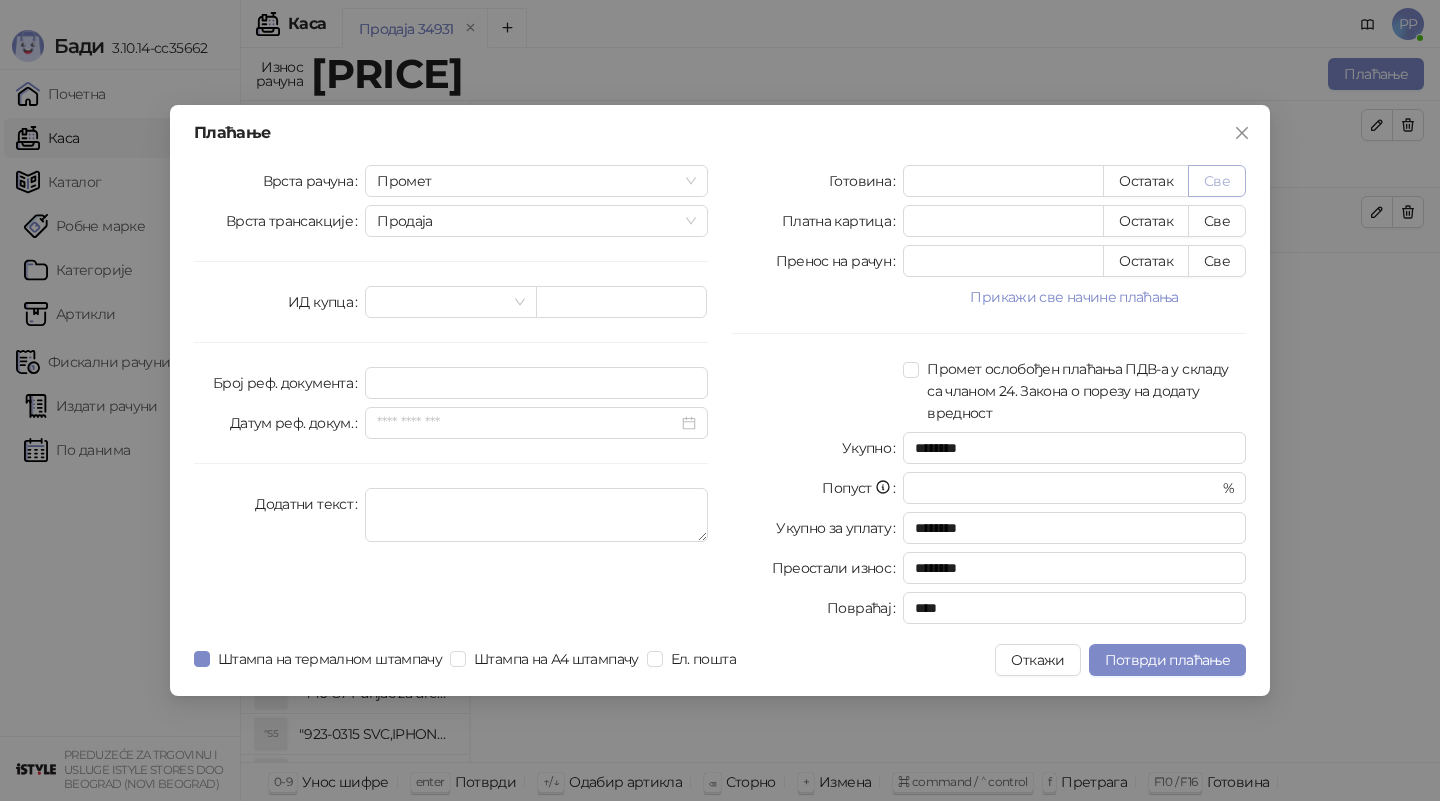 click on "Све" at bounding box center [1217, 181] 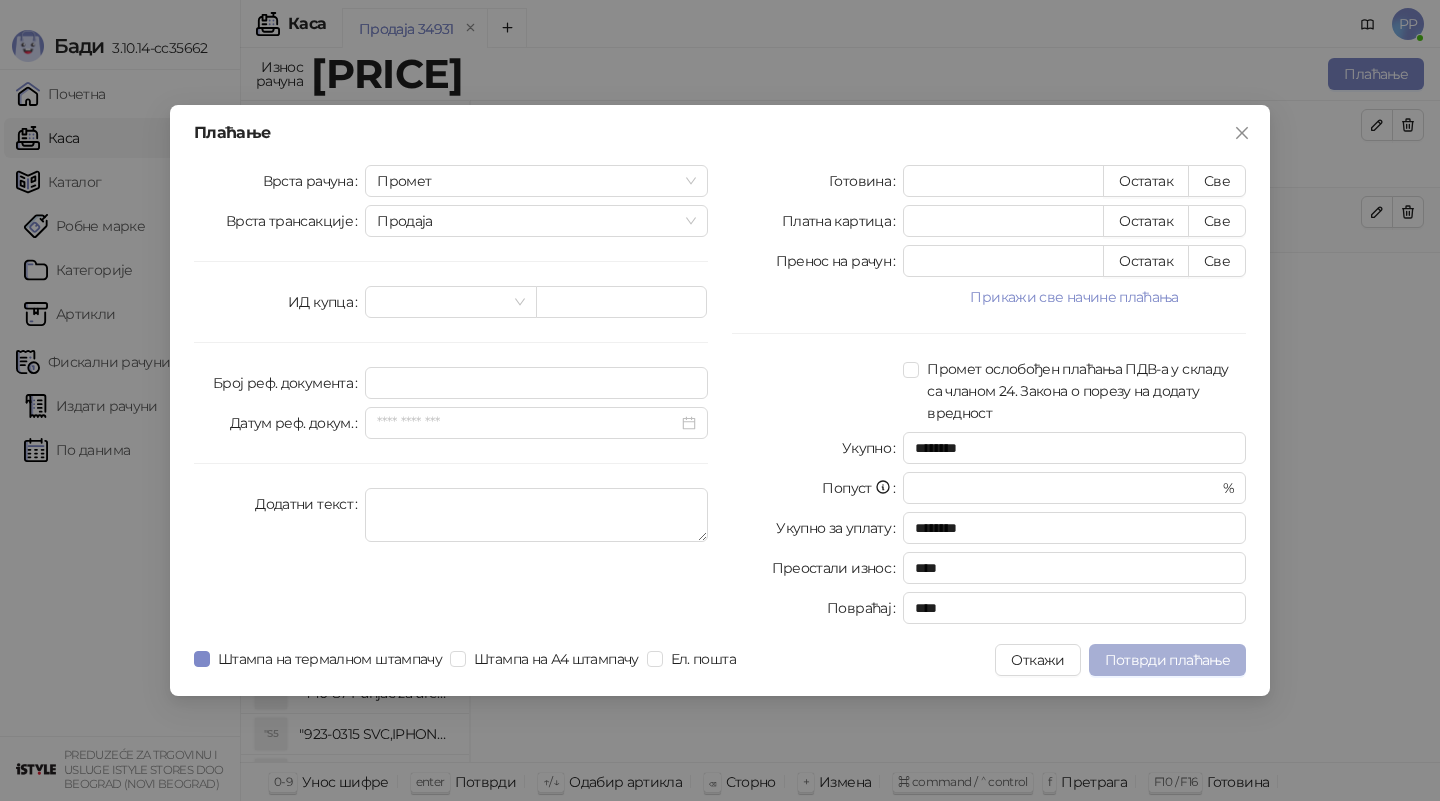 click on "Потврди плаћање" at bounding box center (1167, 660) 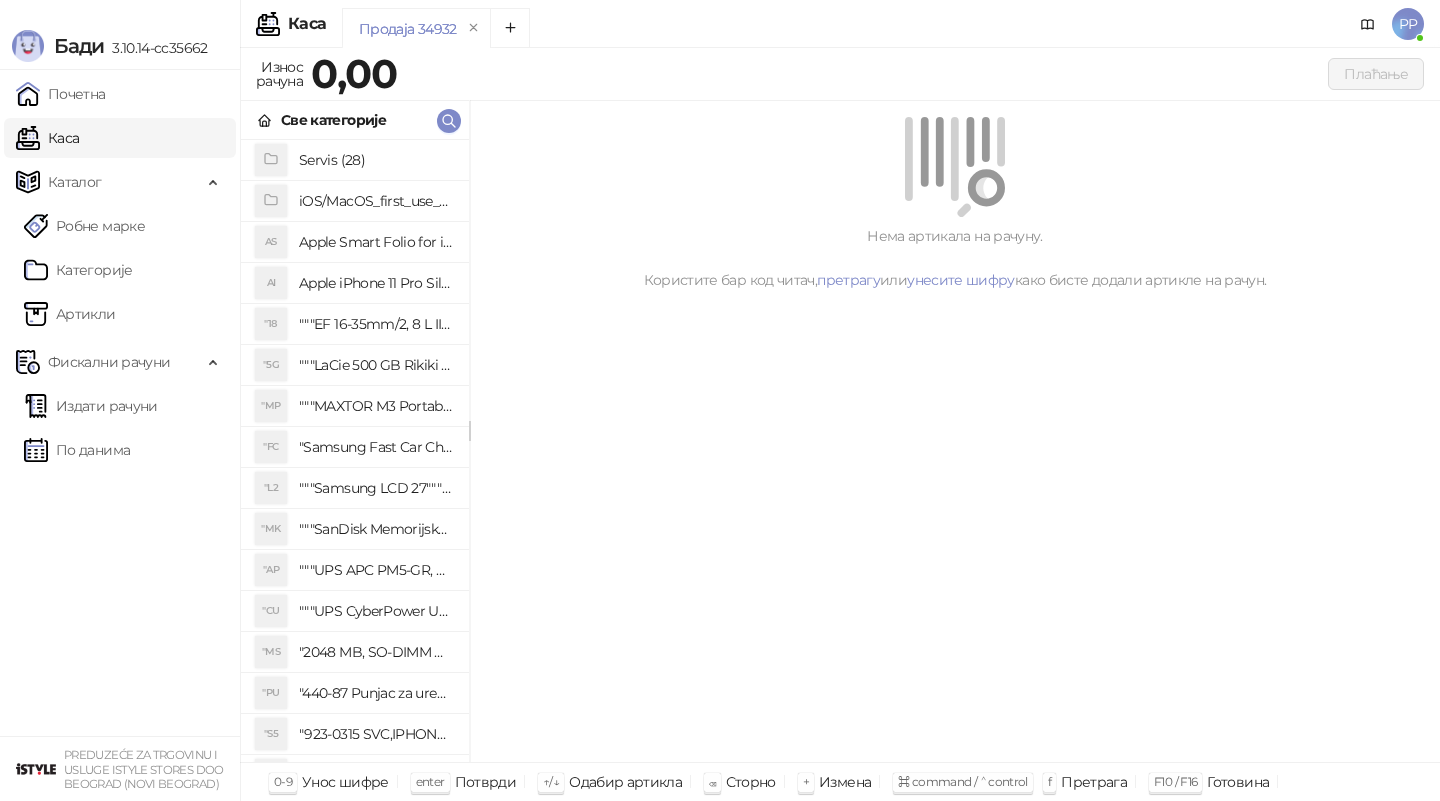 click on "Све категорије" at bounding box center (355, 120) 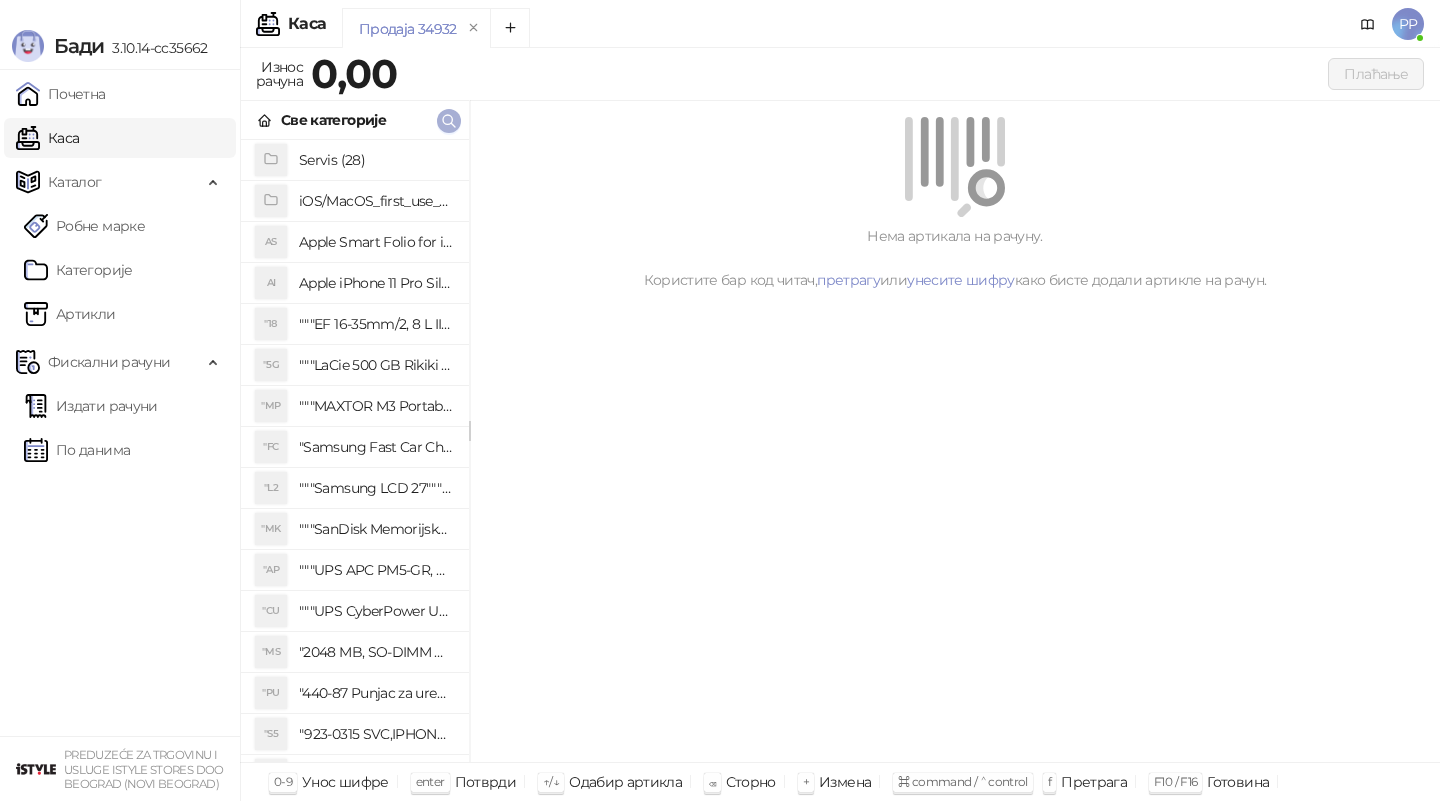 click 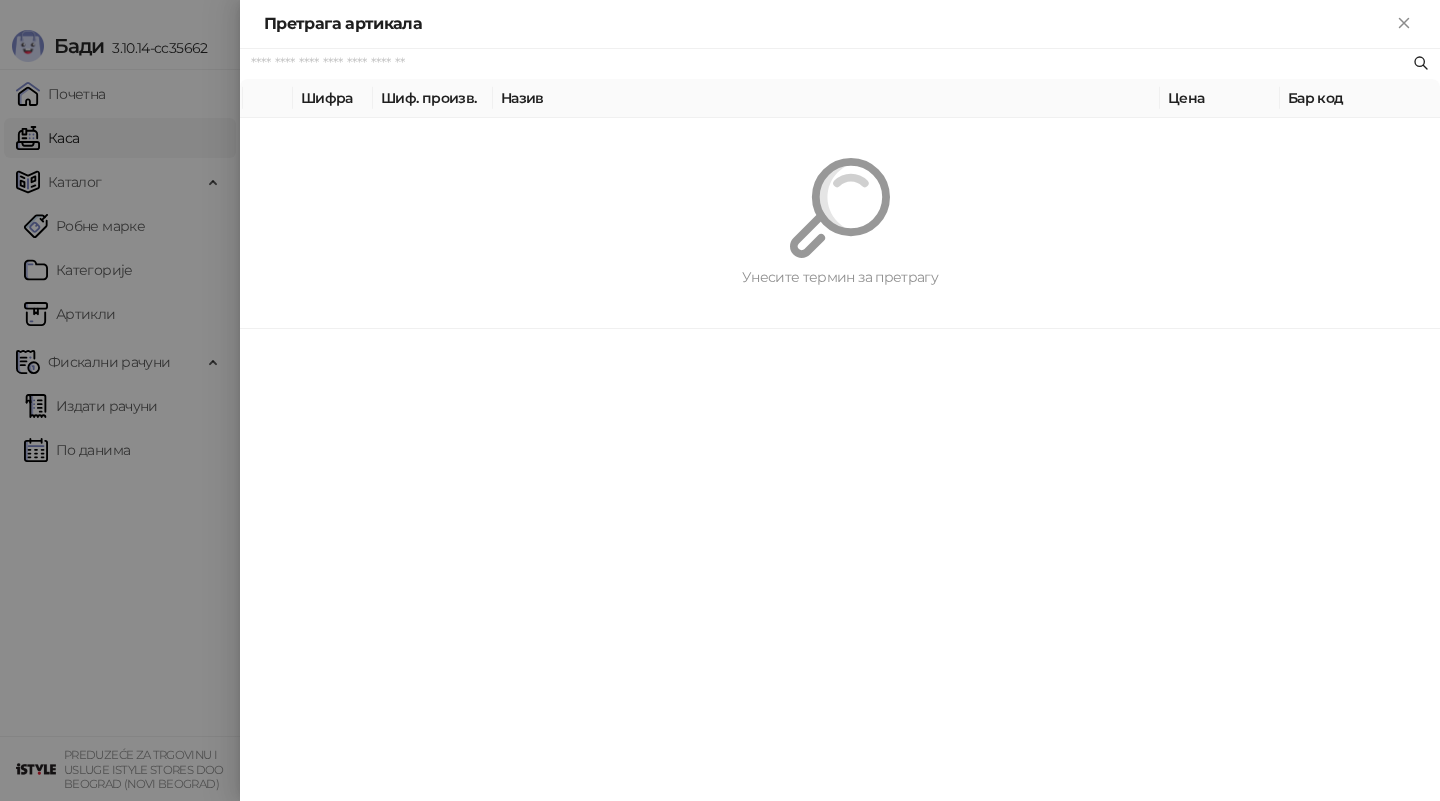 paste on "*********" 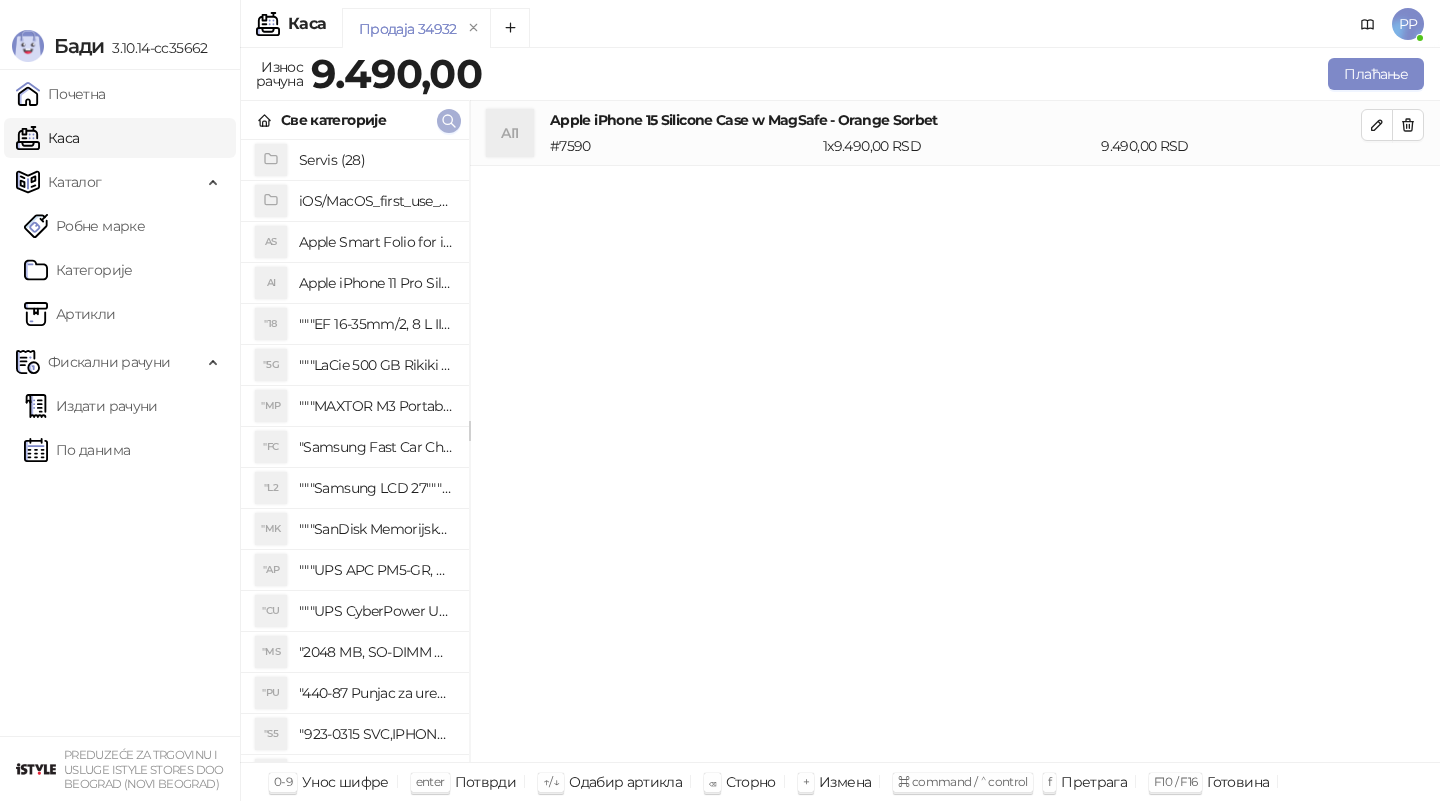 click at bounding box center [449, 121] 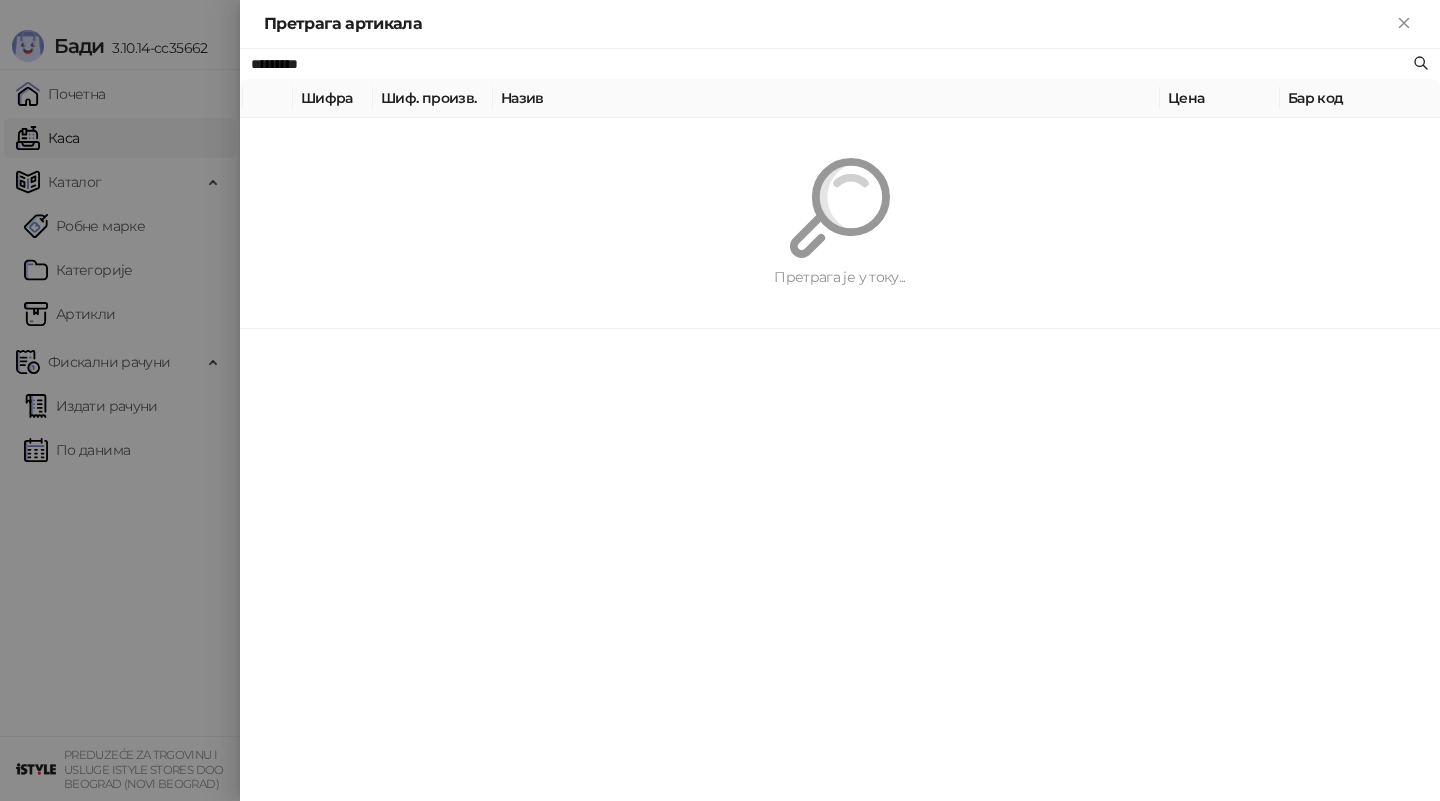 paste 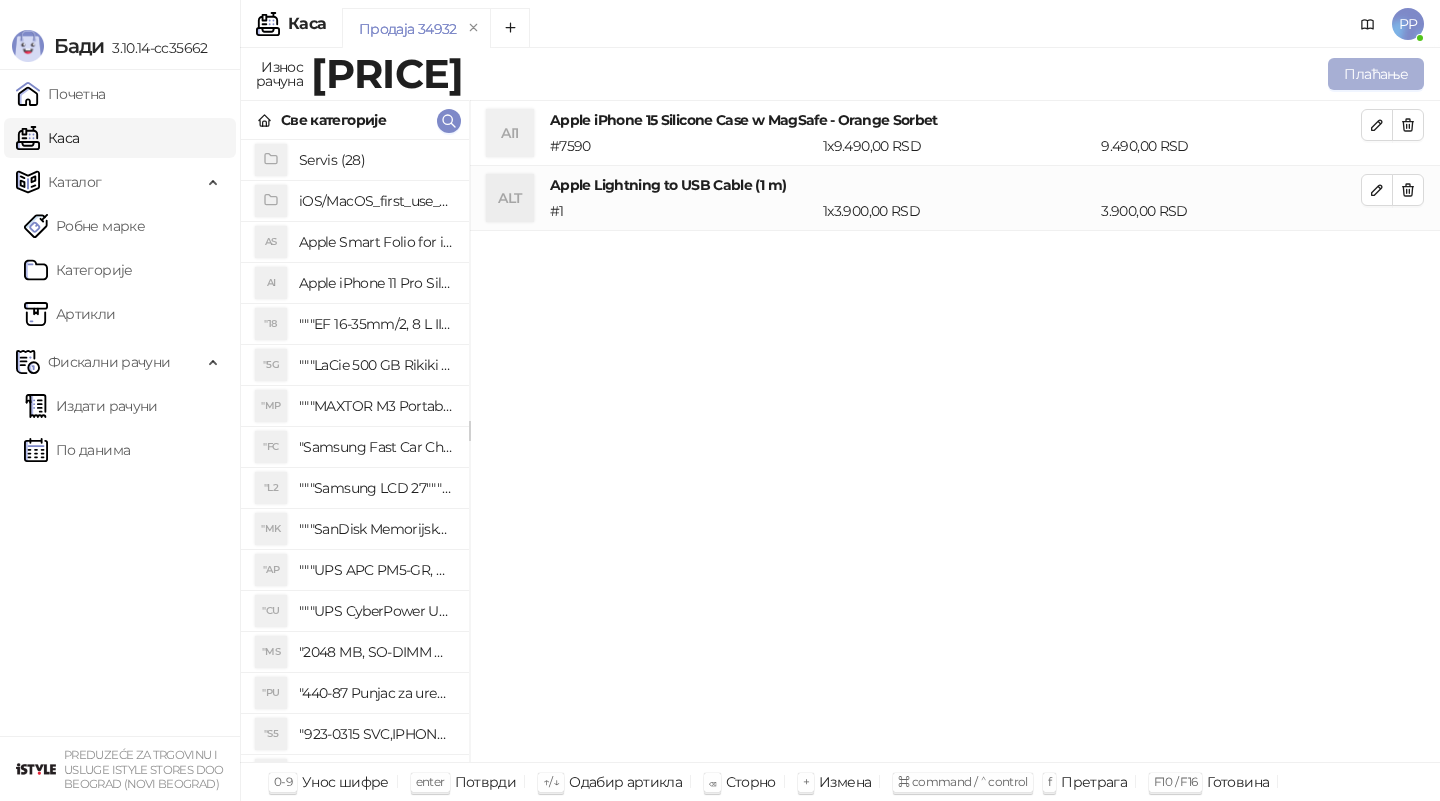 click on "Плаћање" at bounding box center [1376, 74] 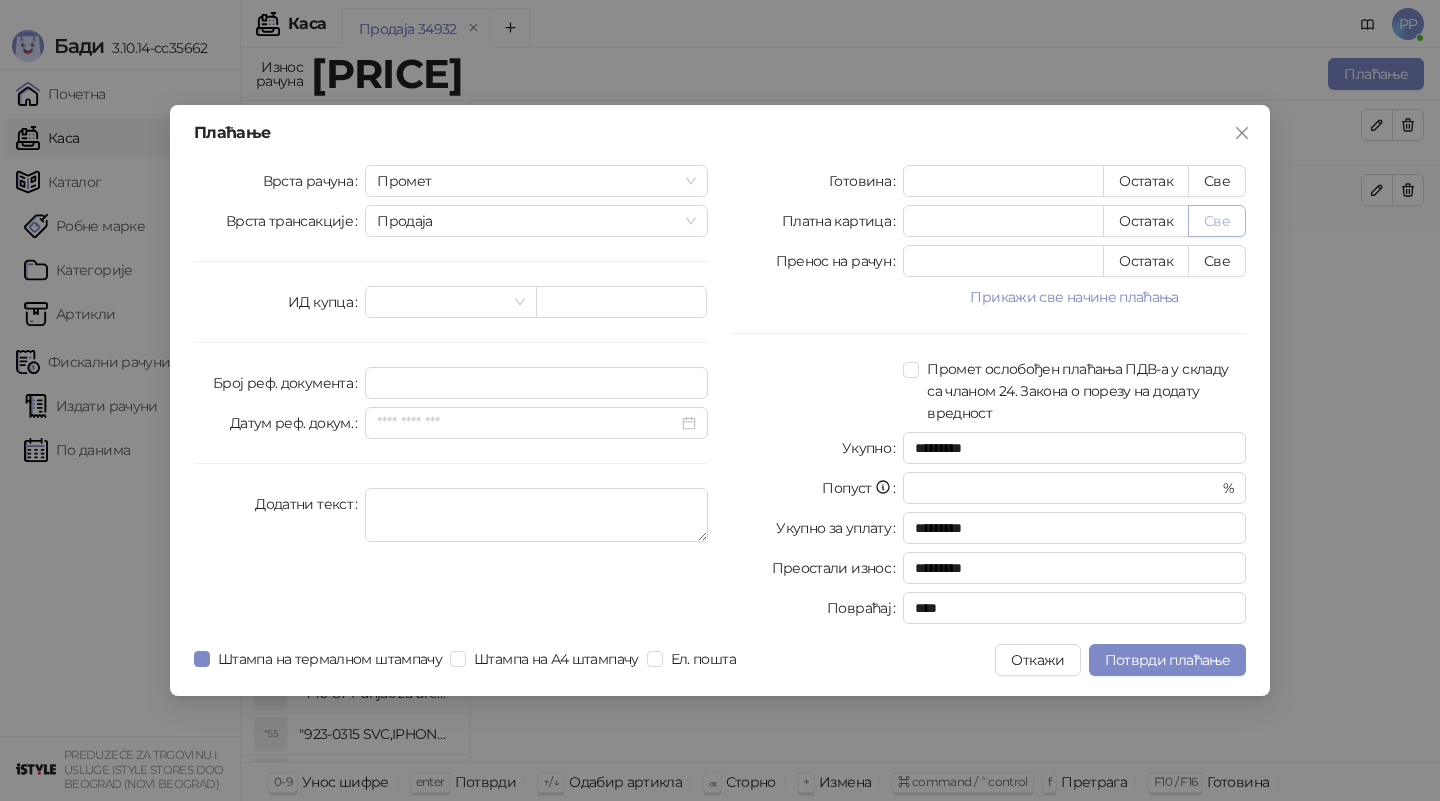 click on "Све" at bounding box center [1217, 221] 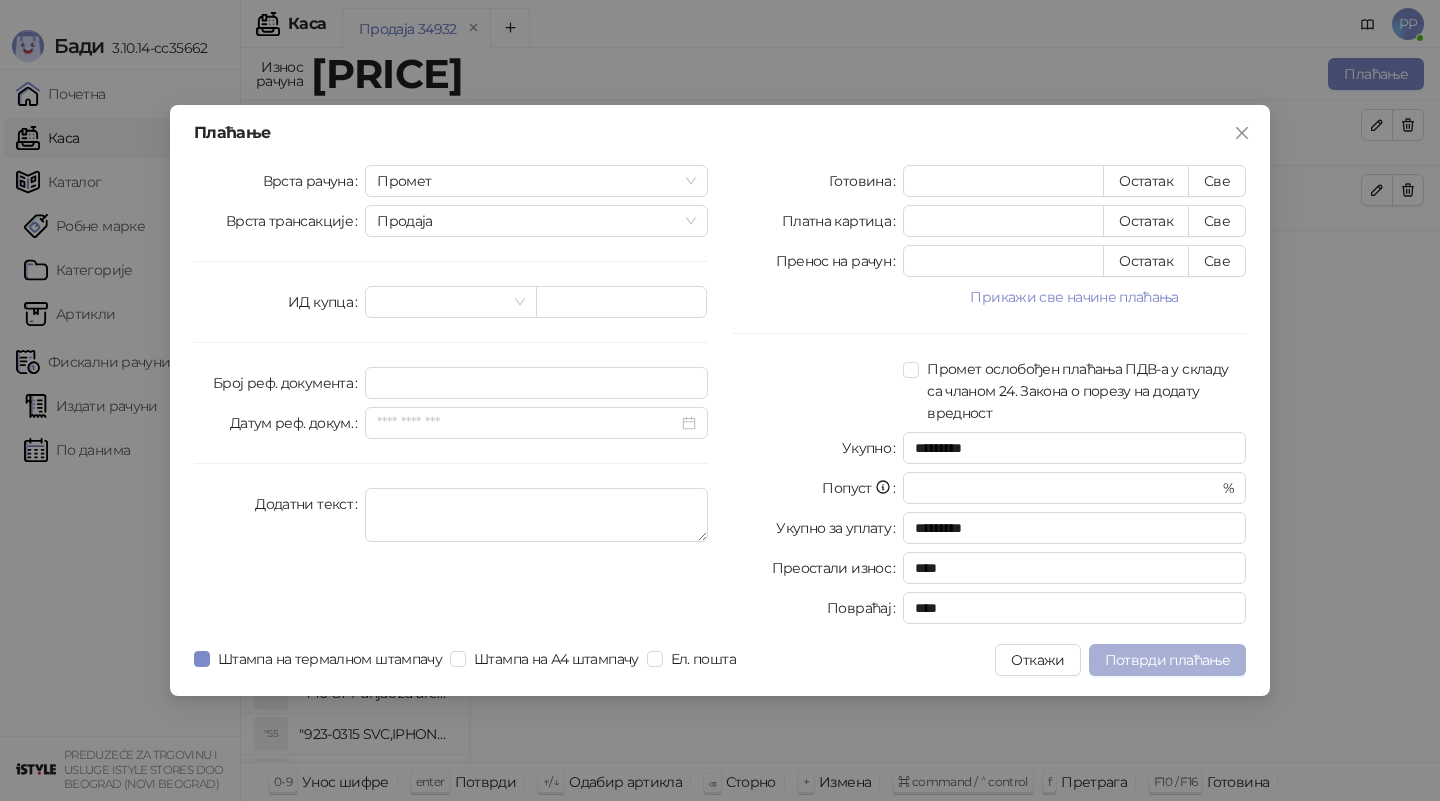 click on "Потврди плаћање" at bounding box center (1167, 660) 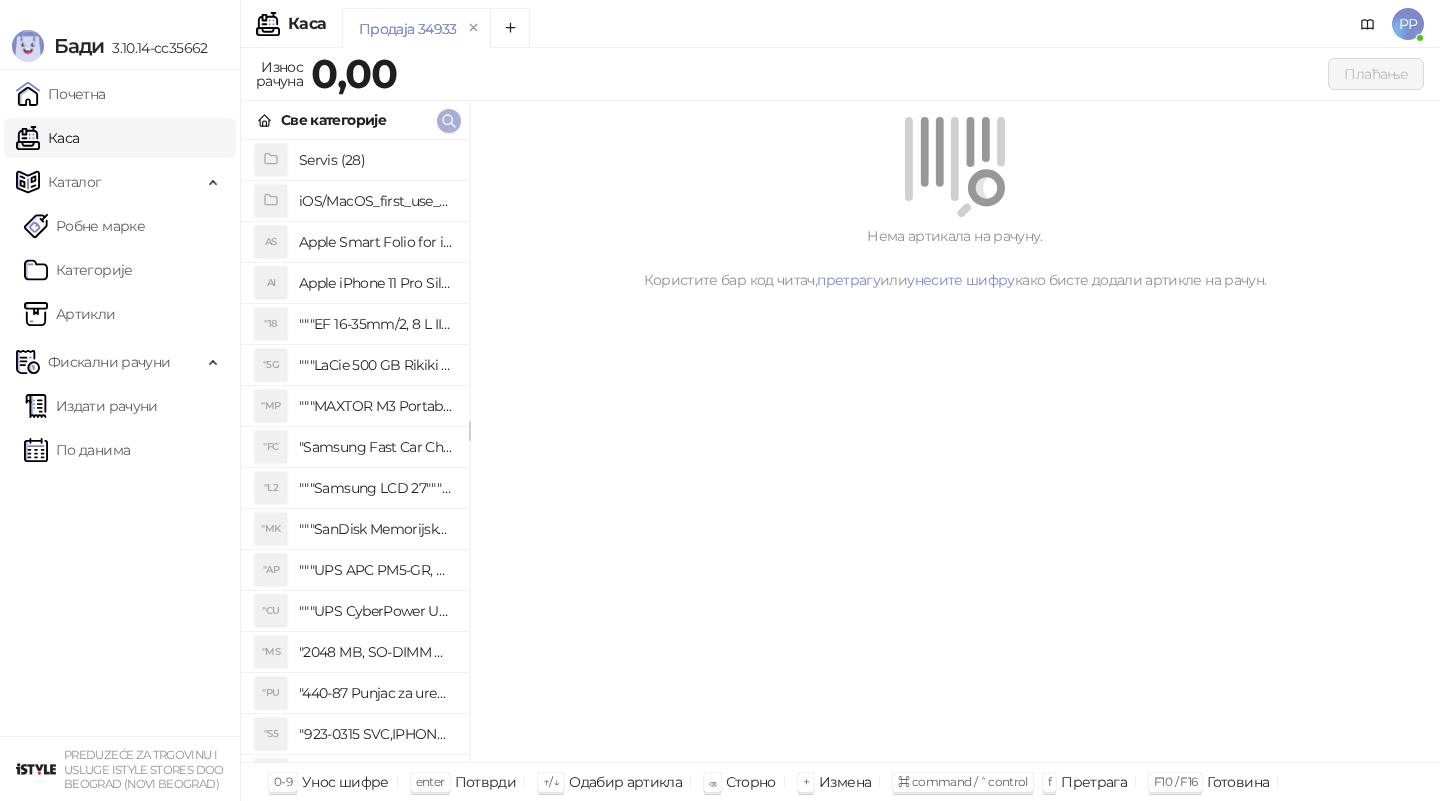 click on "Све категорије" at bounding box center (355, 120) 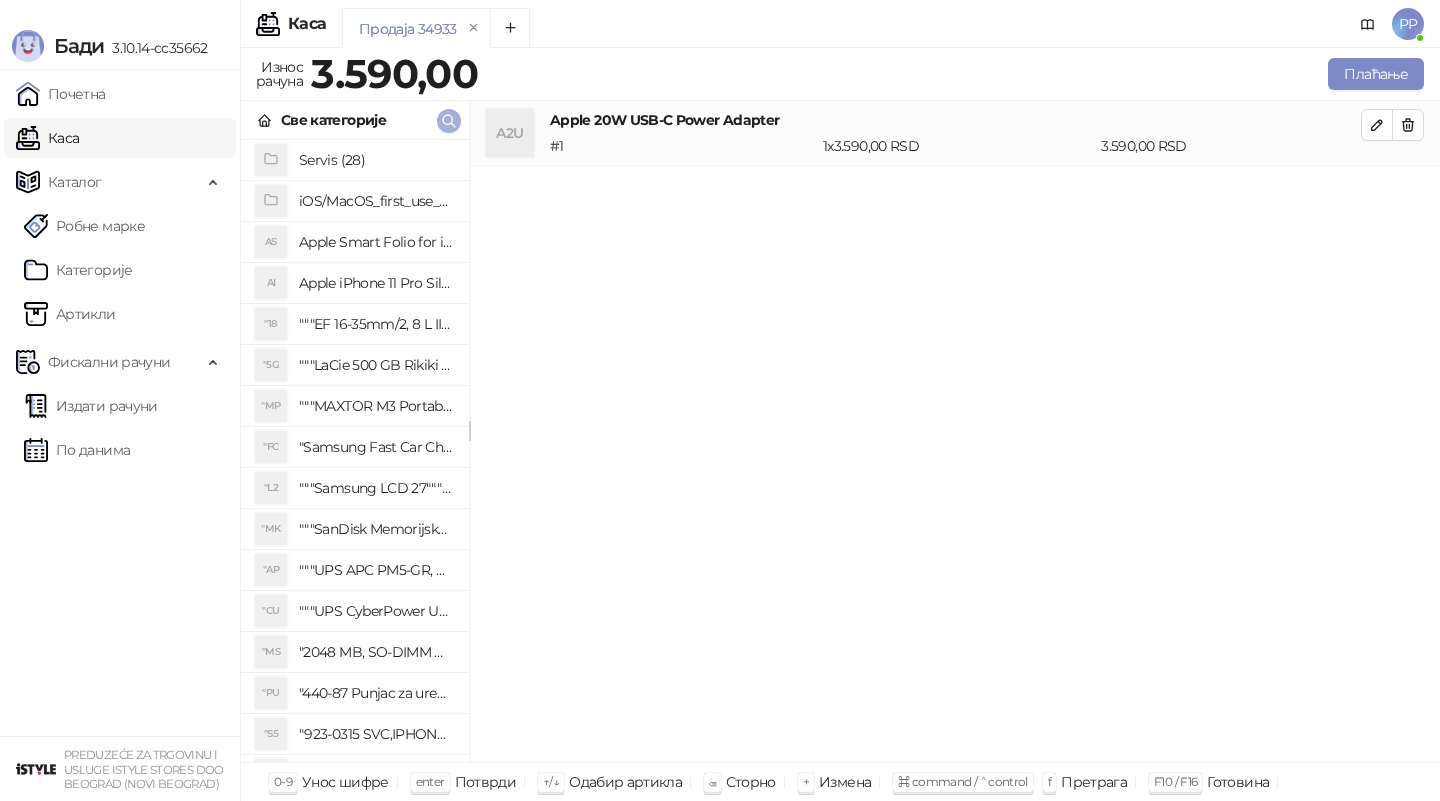 click 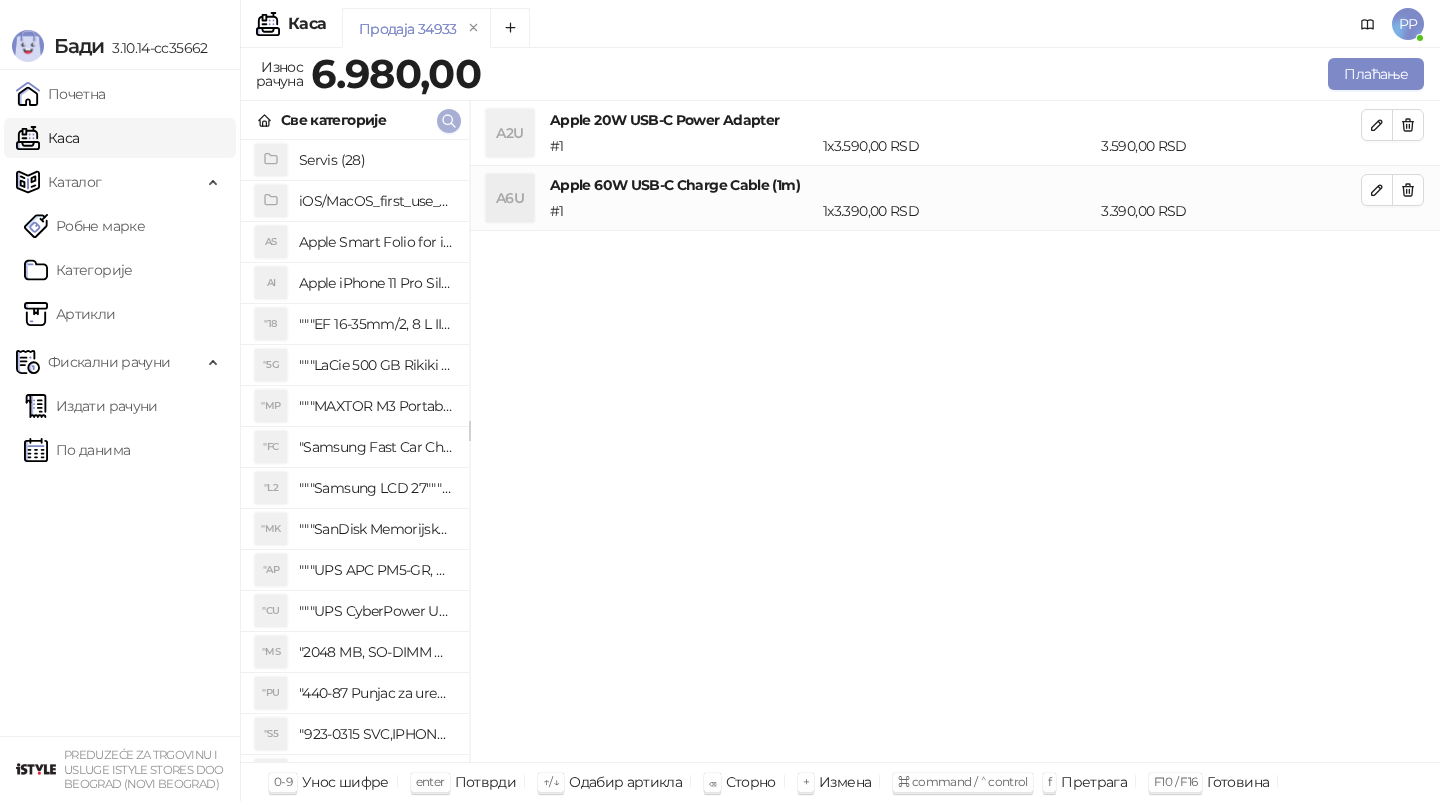click 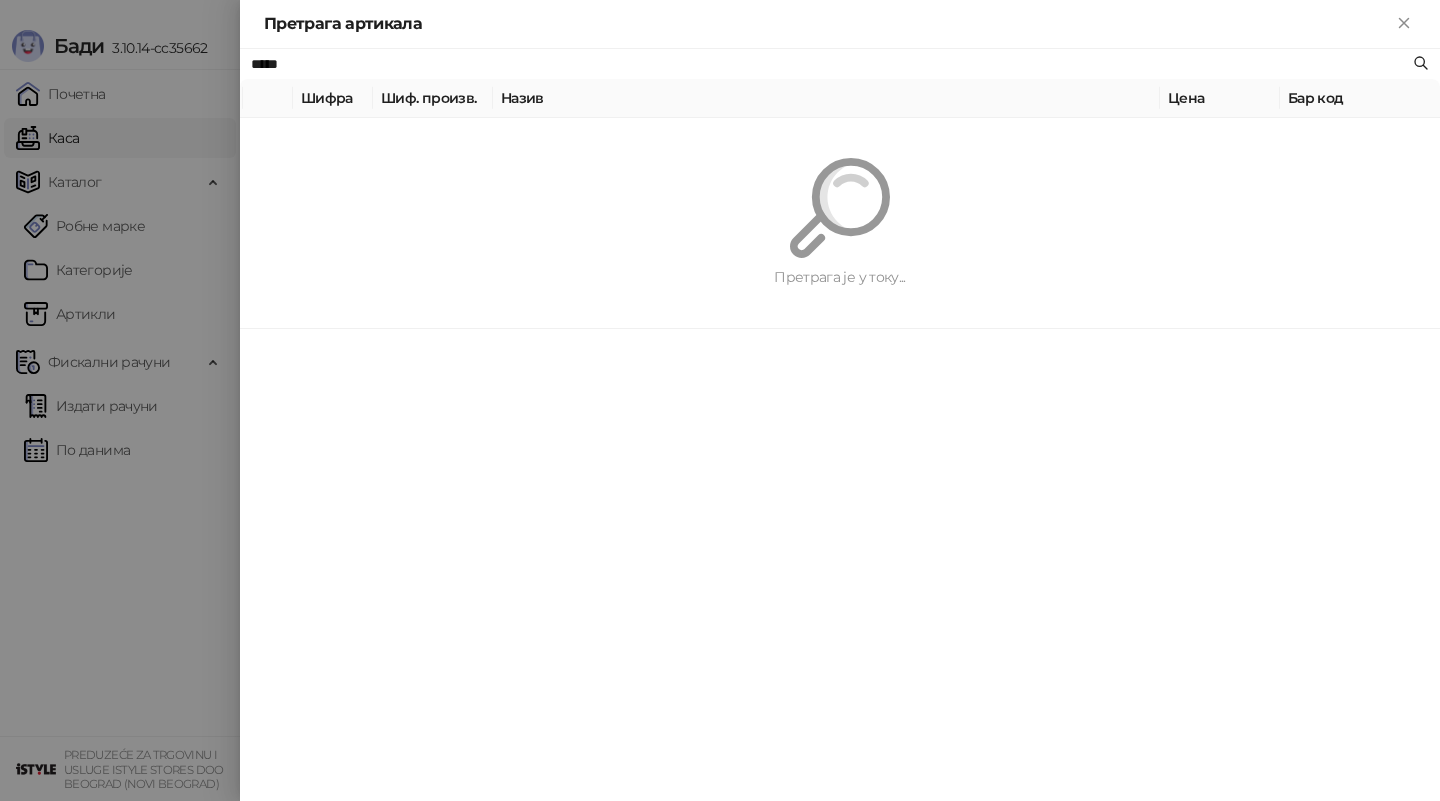 type on "*****" 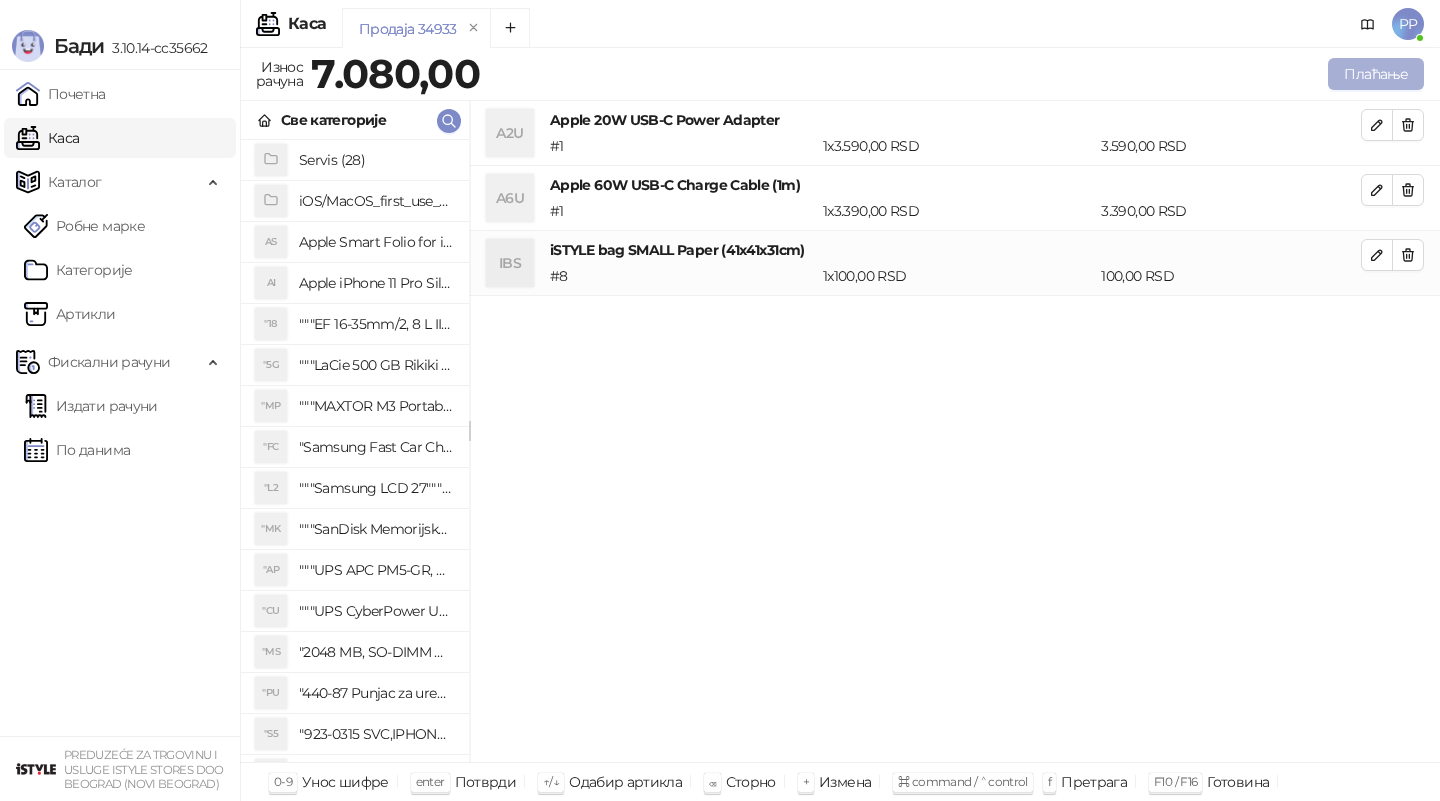 click on "Плаћање" at bounding box center (1376, 74) 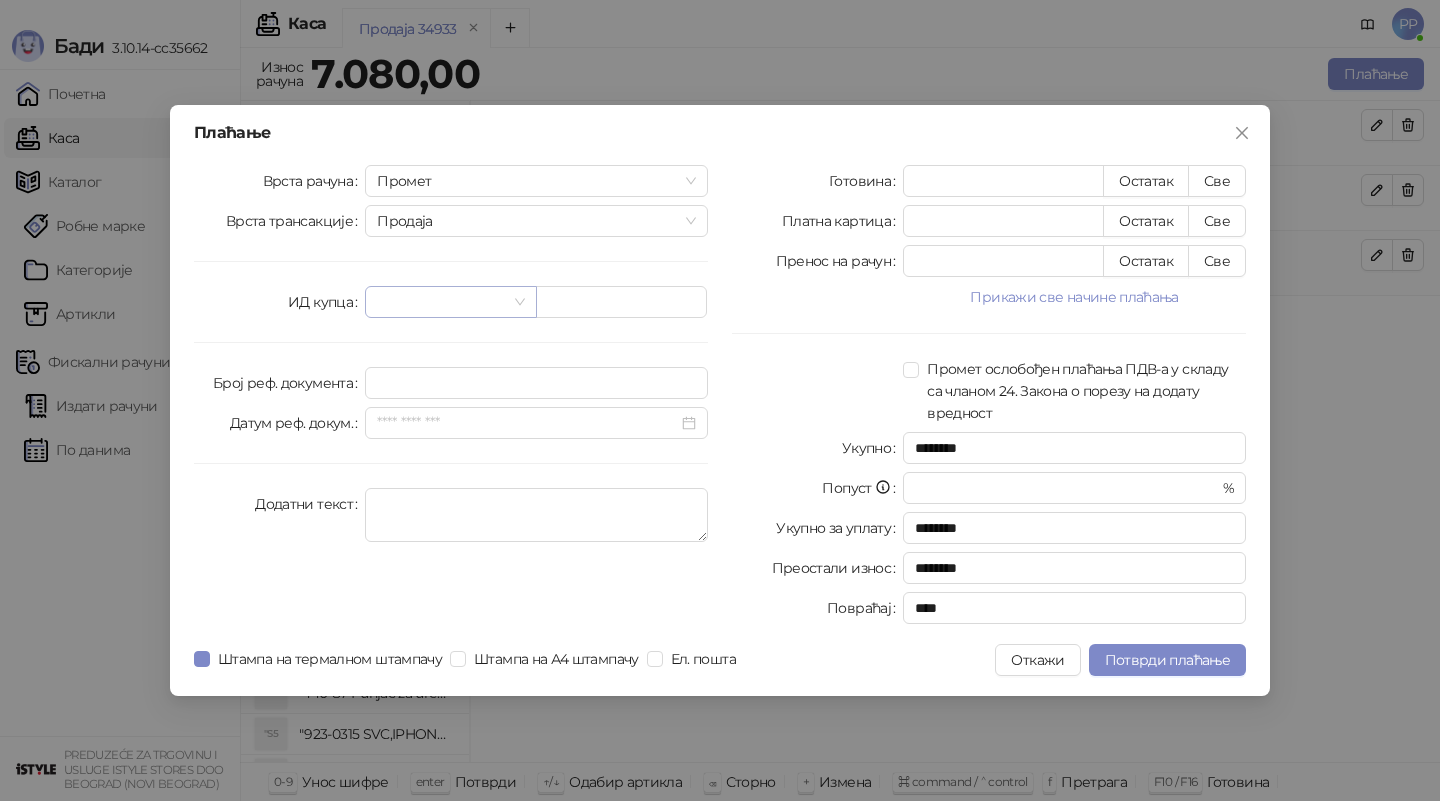 click at bounding box center (441, 302) 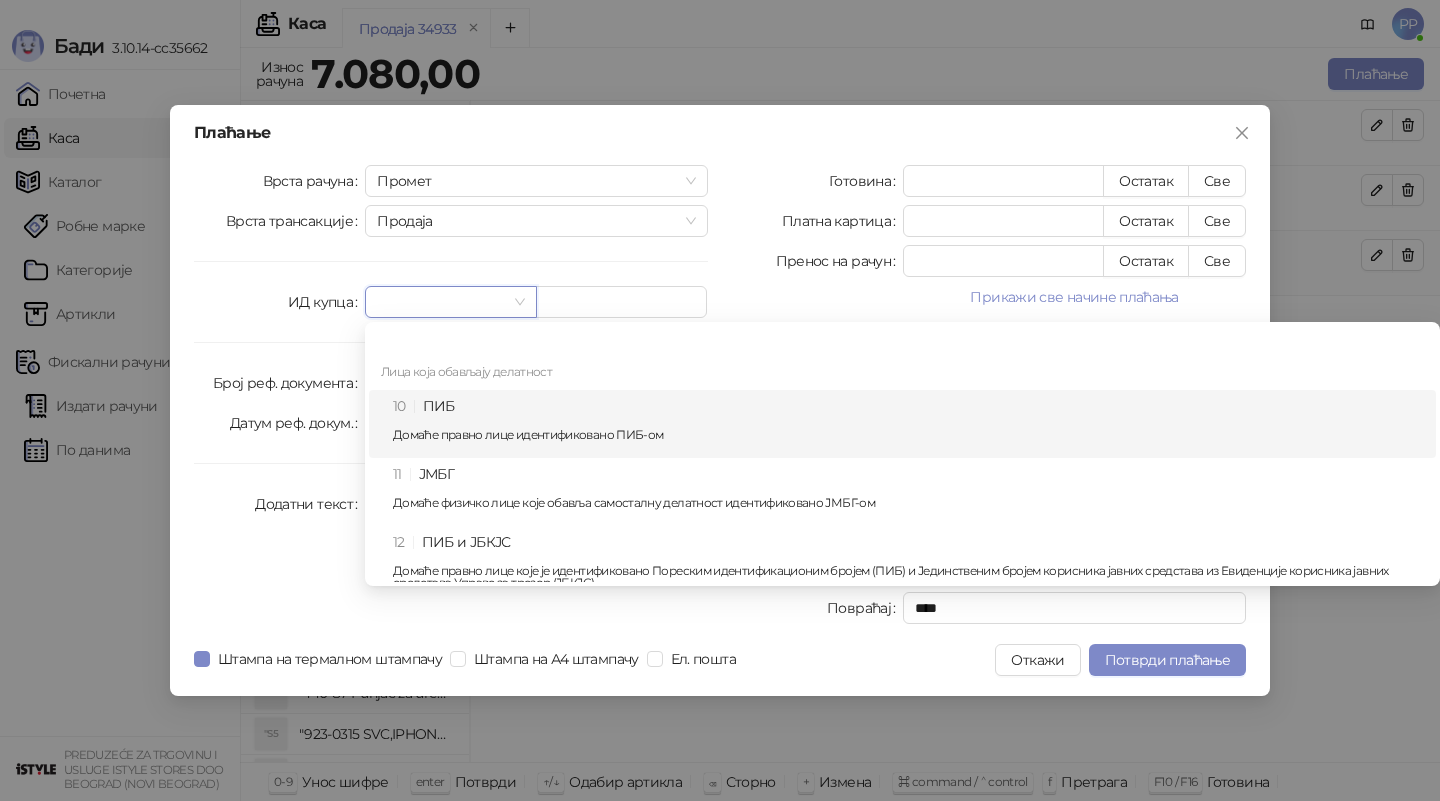 click on "10 ПИБ Домаће правно лице идентификовано ПИБ-ом" at bounding box center [908, 424] 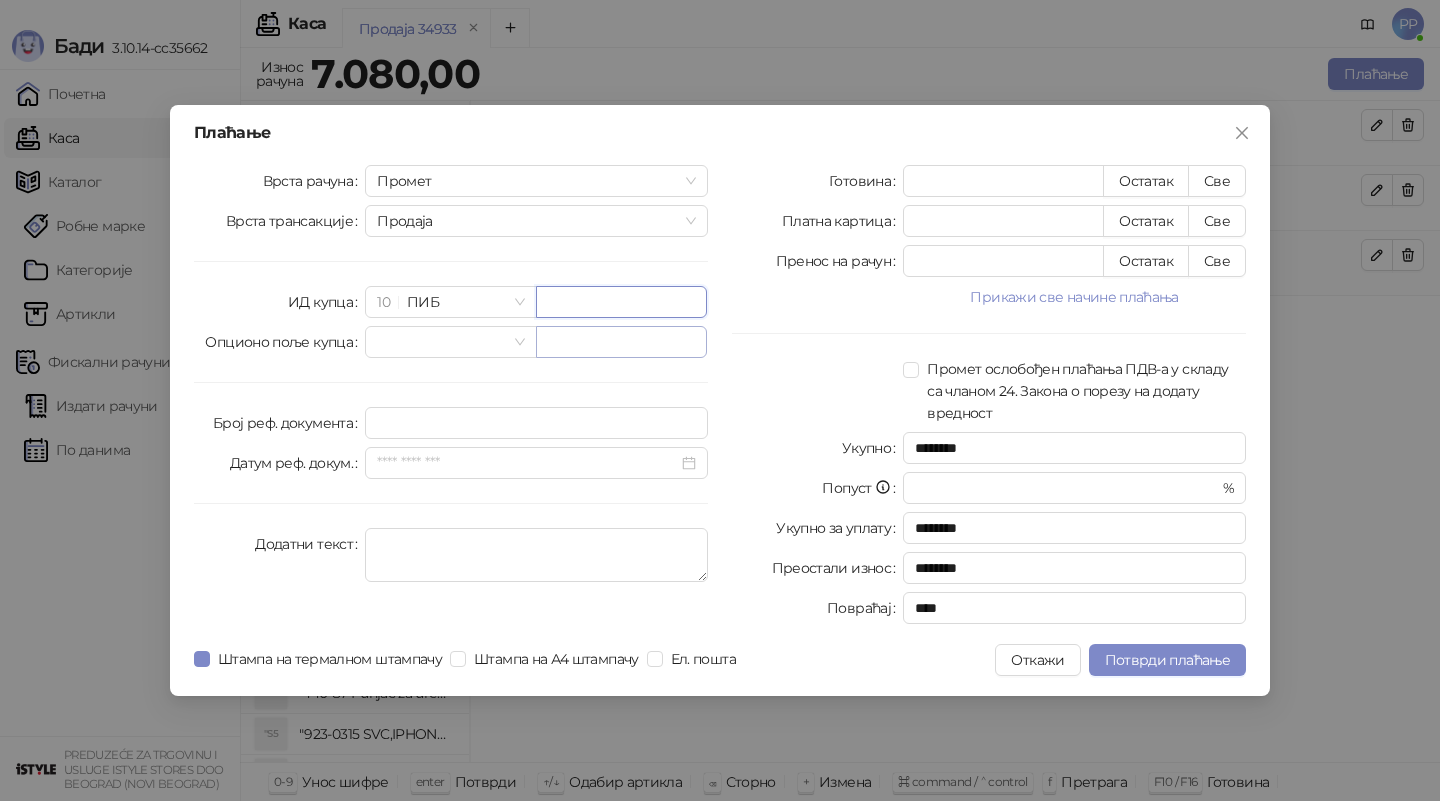 paste on "*********" 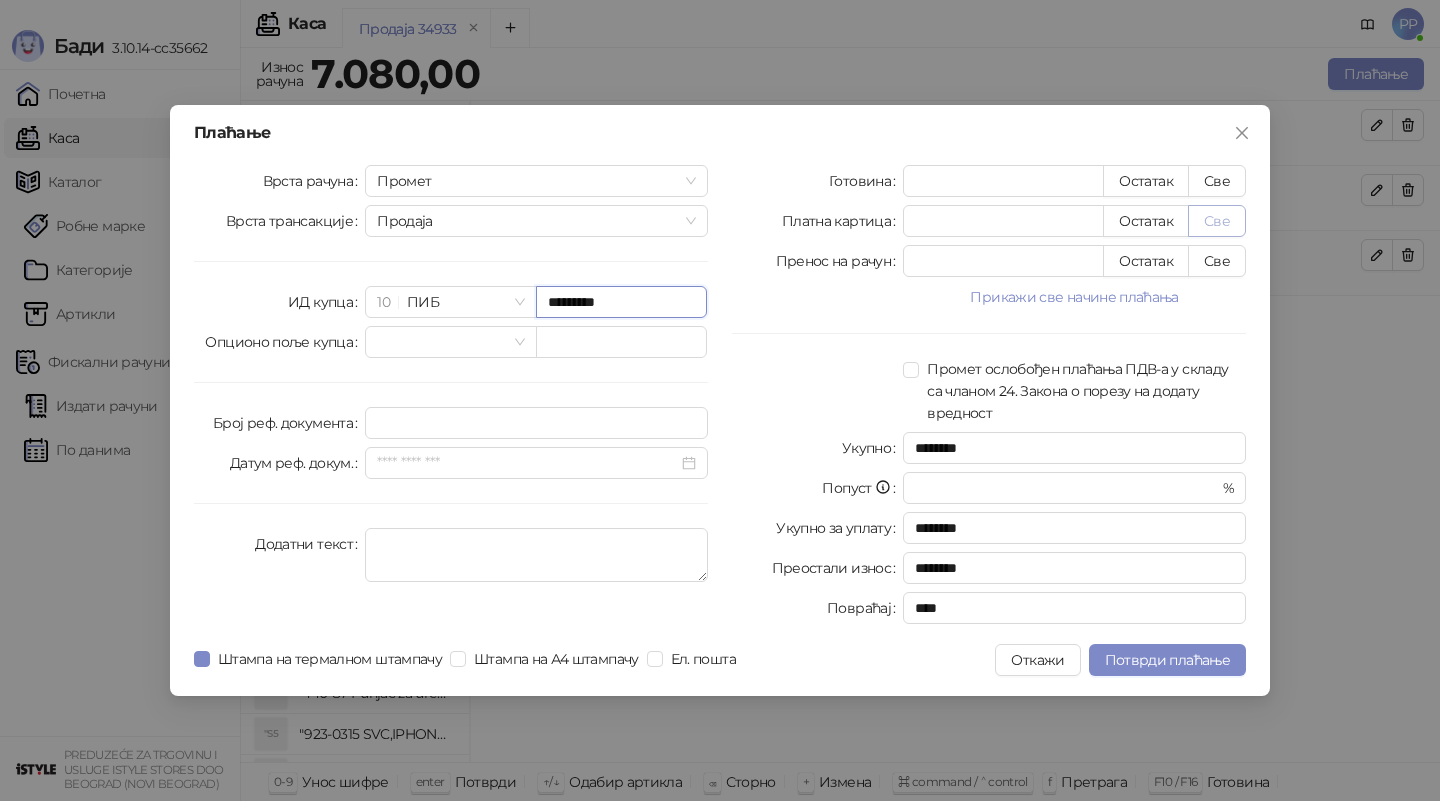 type on "*********" 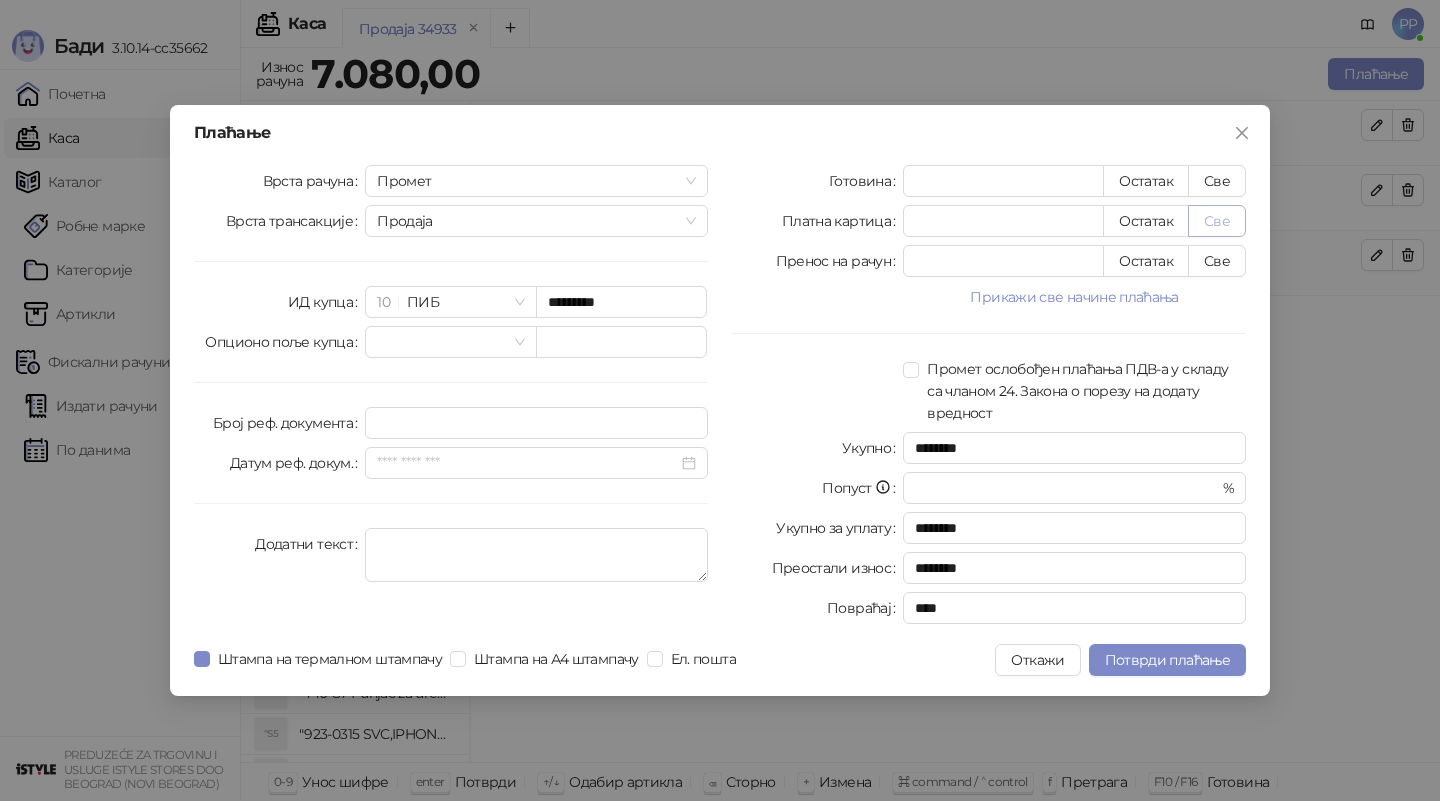 click on "Све" at bounding box center (1217, 221) 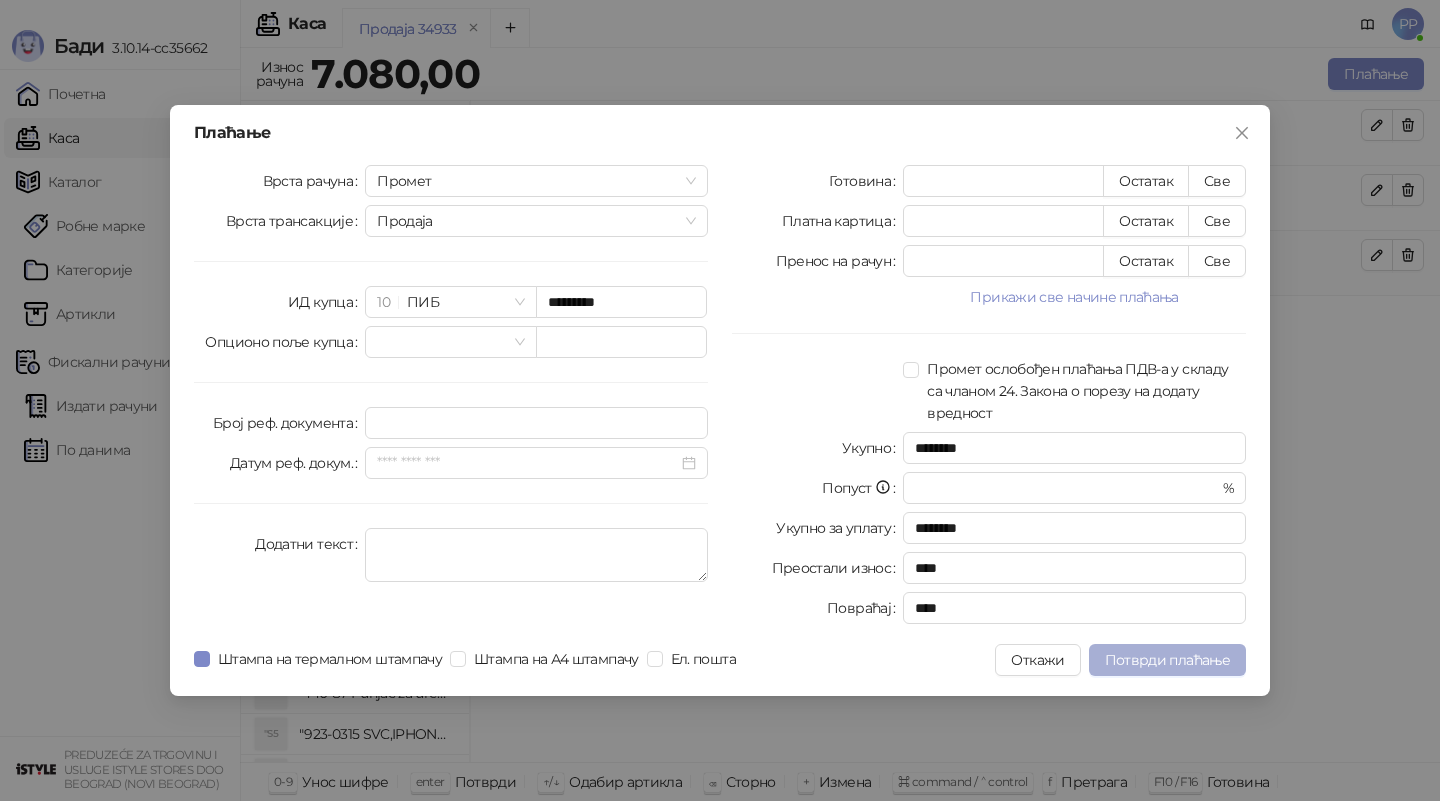 click on "Потврди плаћање" at bounding box center (1167, 660) 